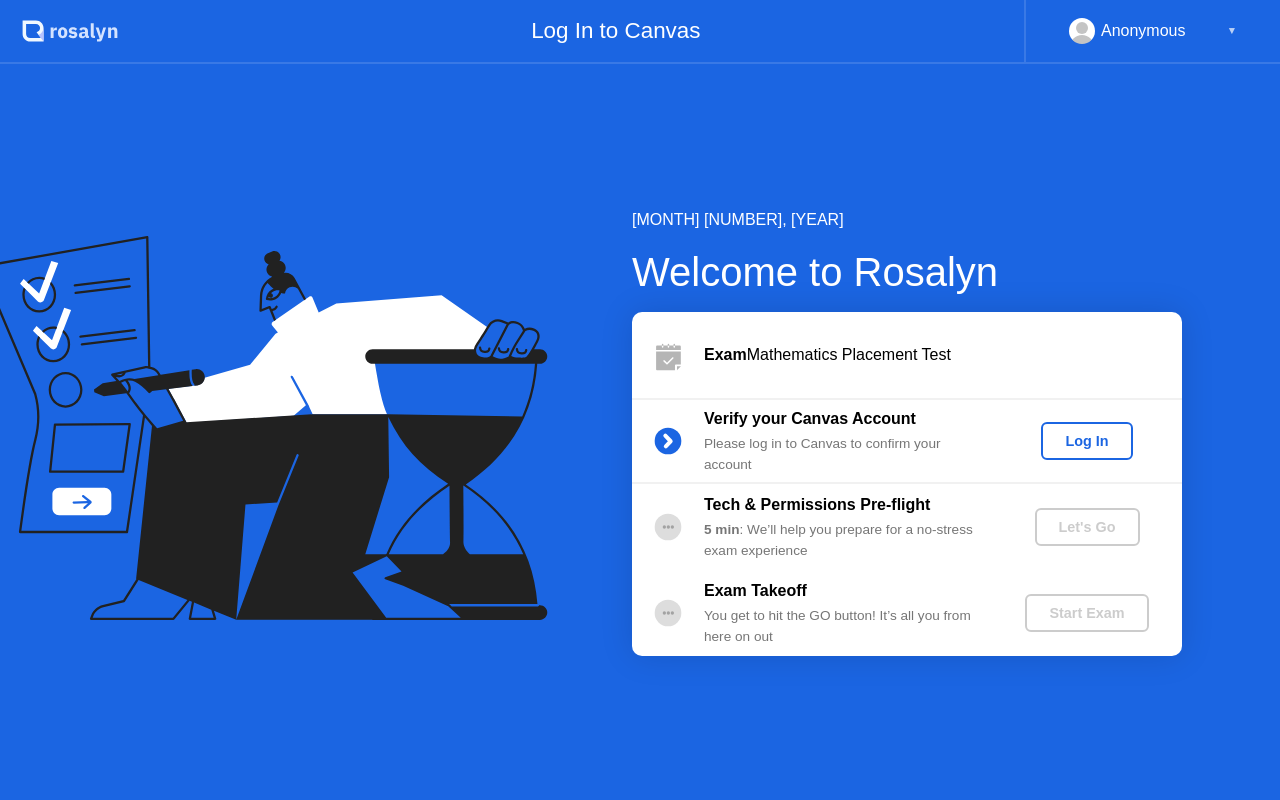 scroll, scrollTop: 0, scrollLeft: 0, axis: both 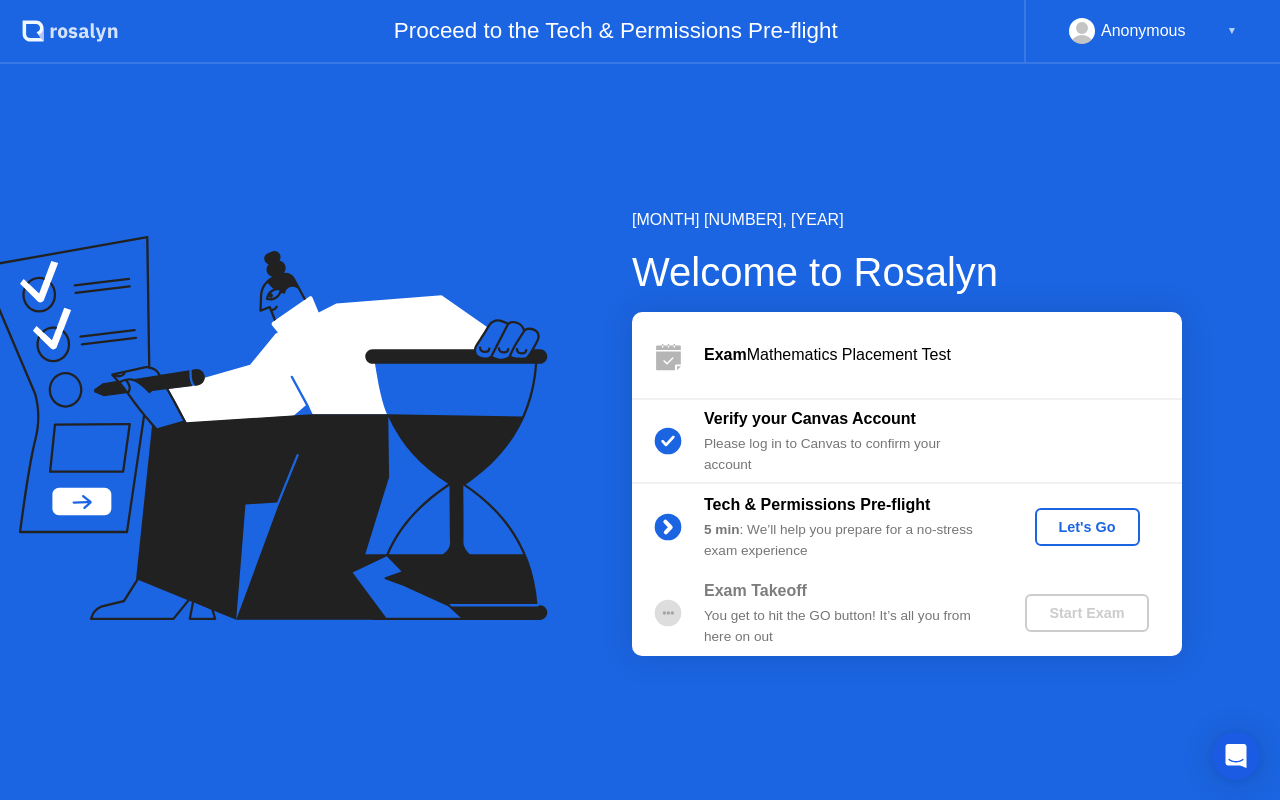 click on "Let's Go" 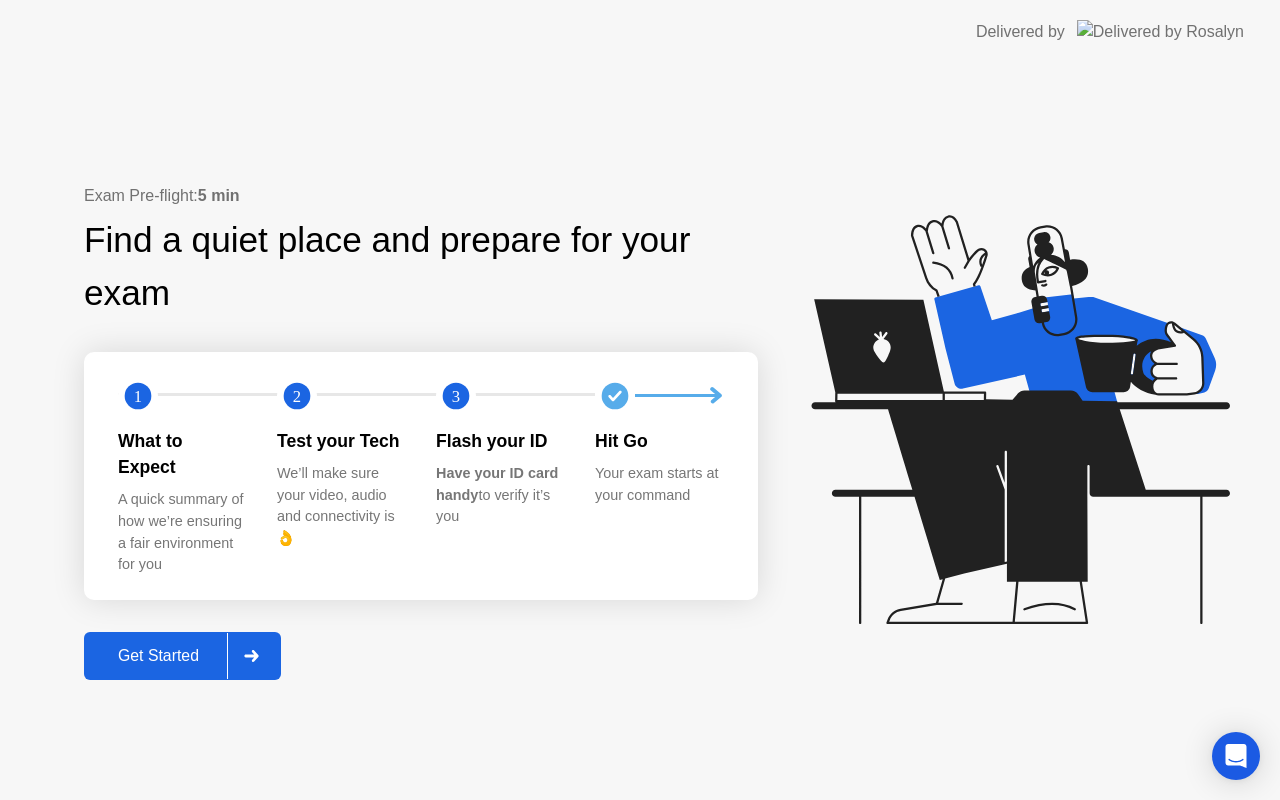 click on "Get Started" 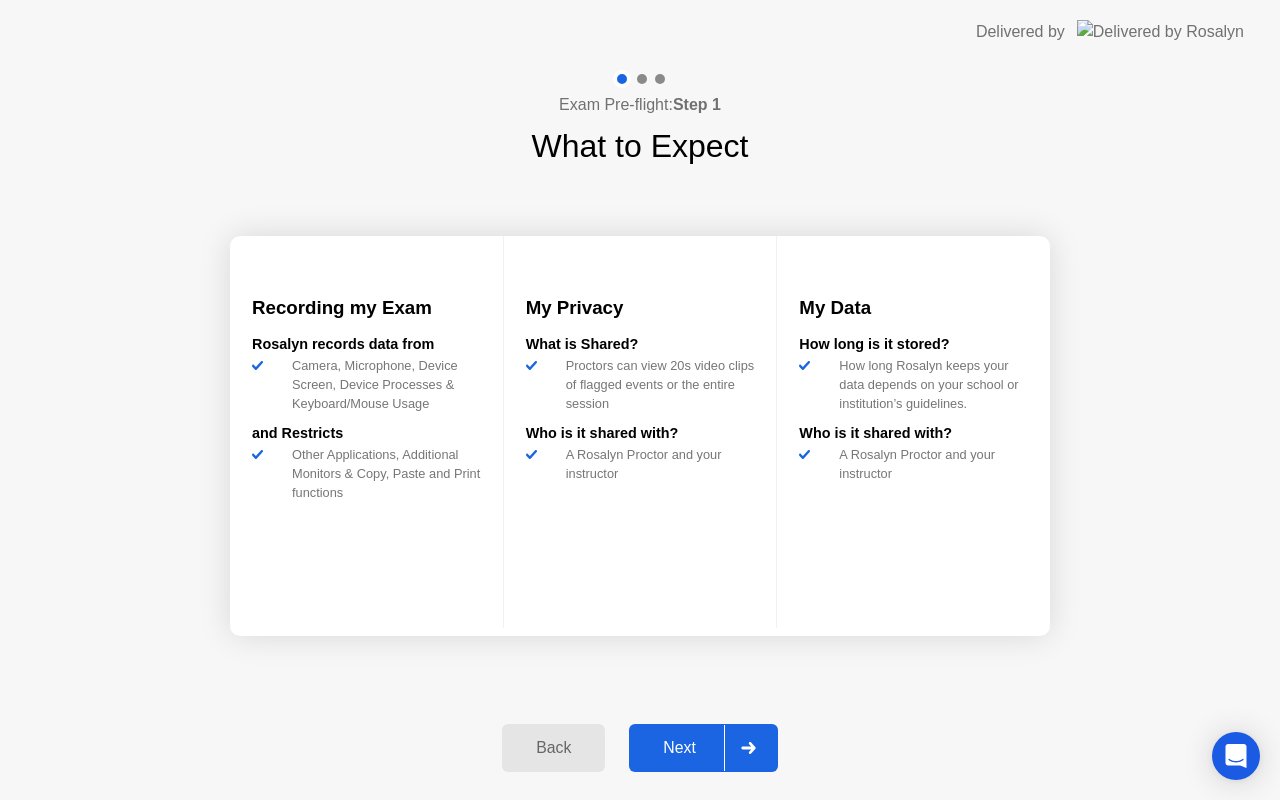 click on "Next" 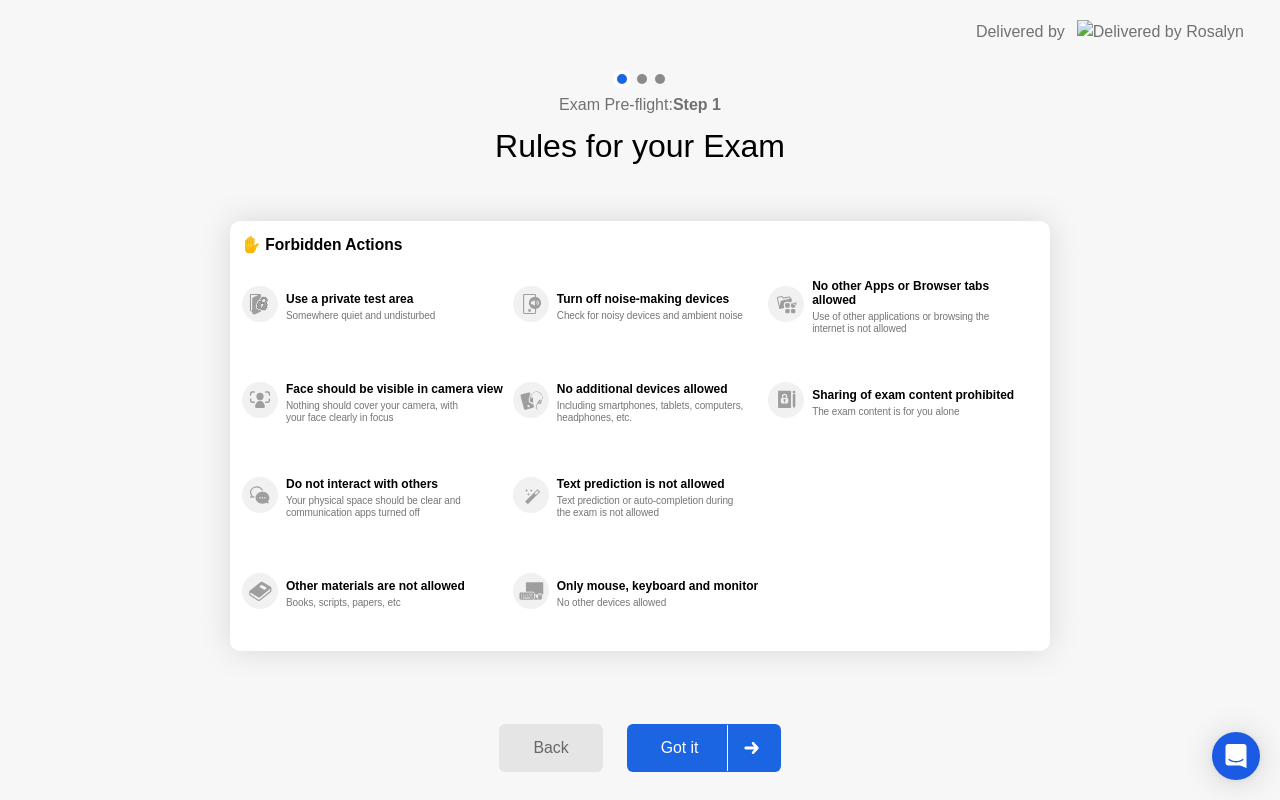 click on "Got it" 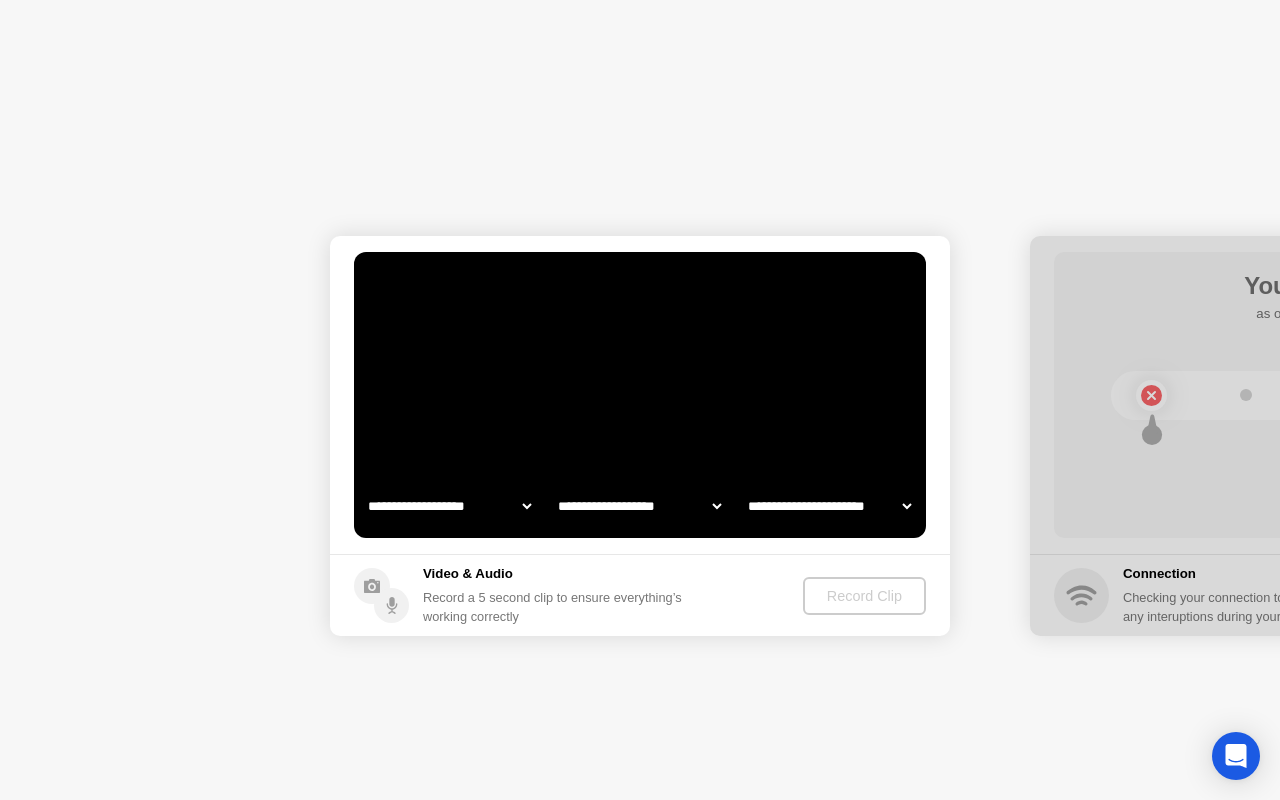 select on "**********" 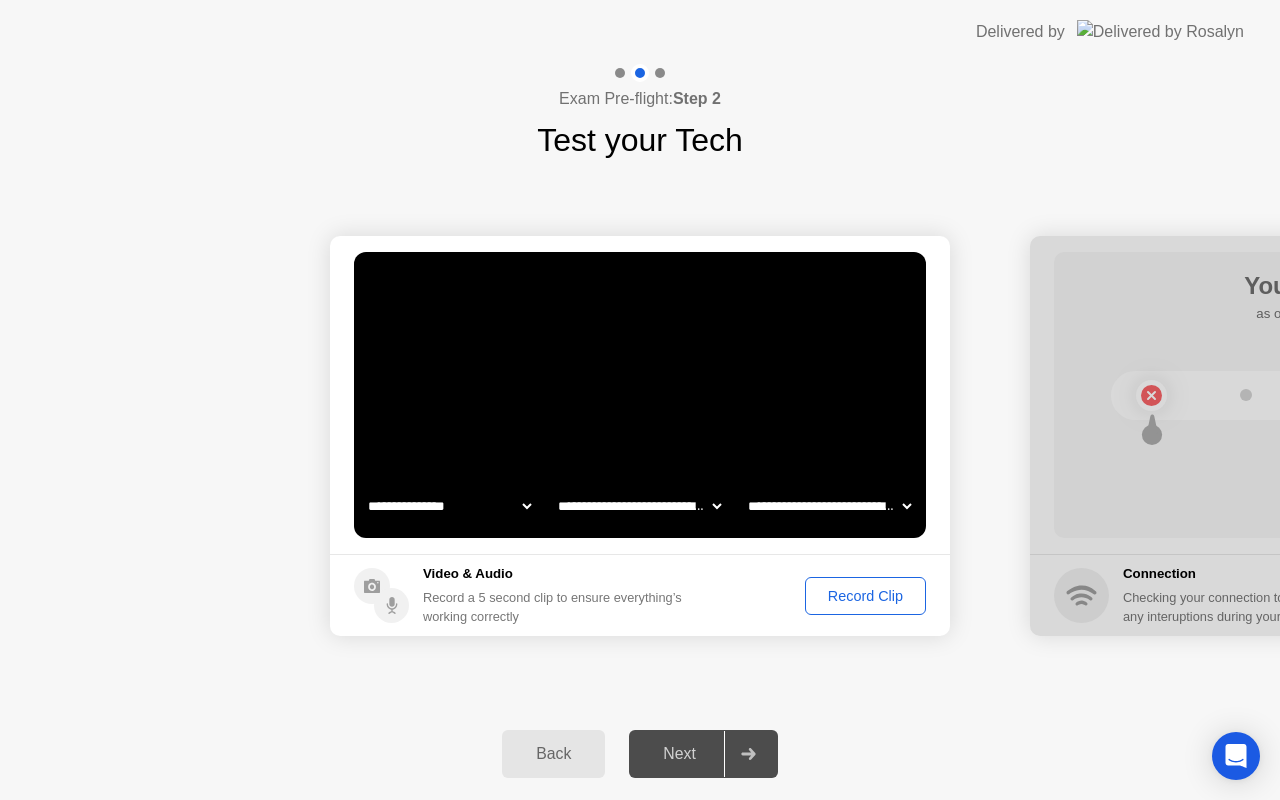 click on "Record Clip" 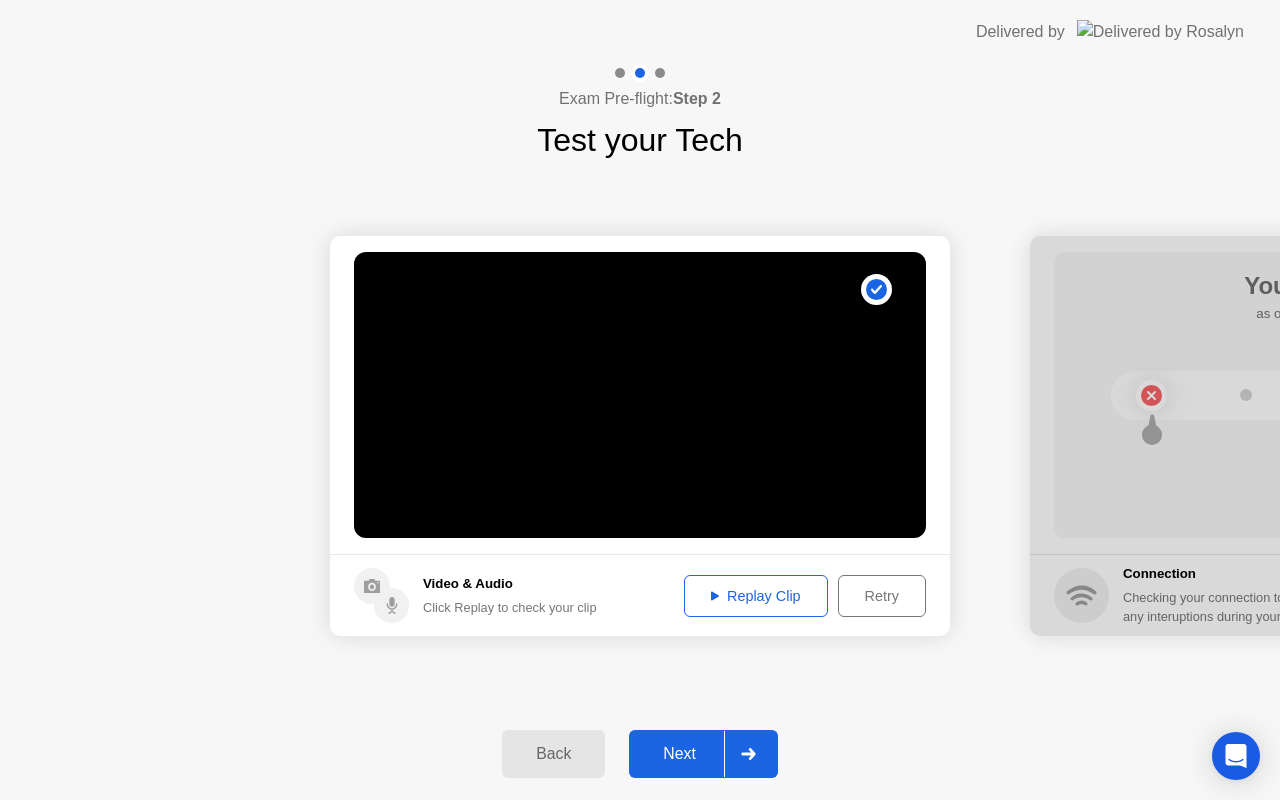 click on "Retry" 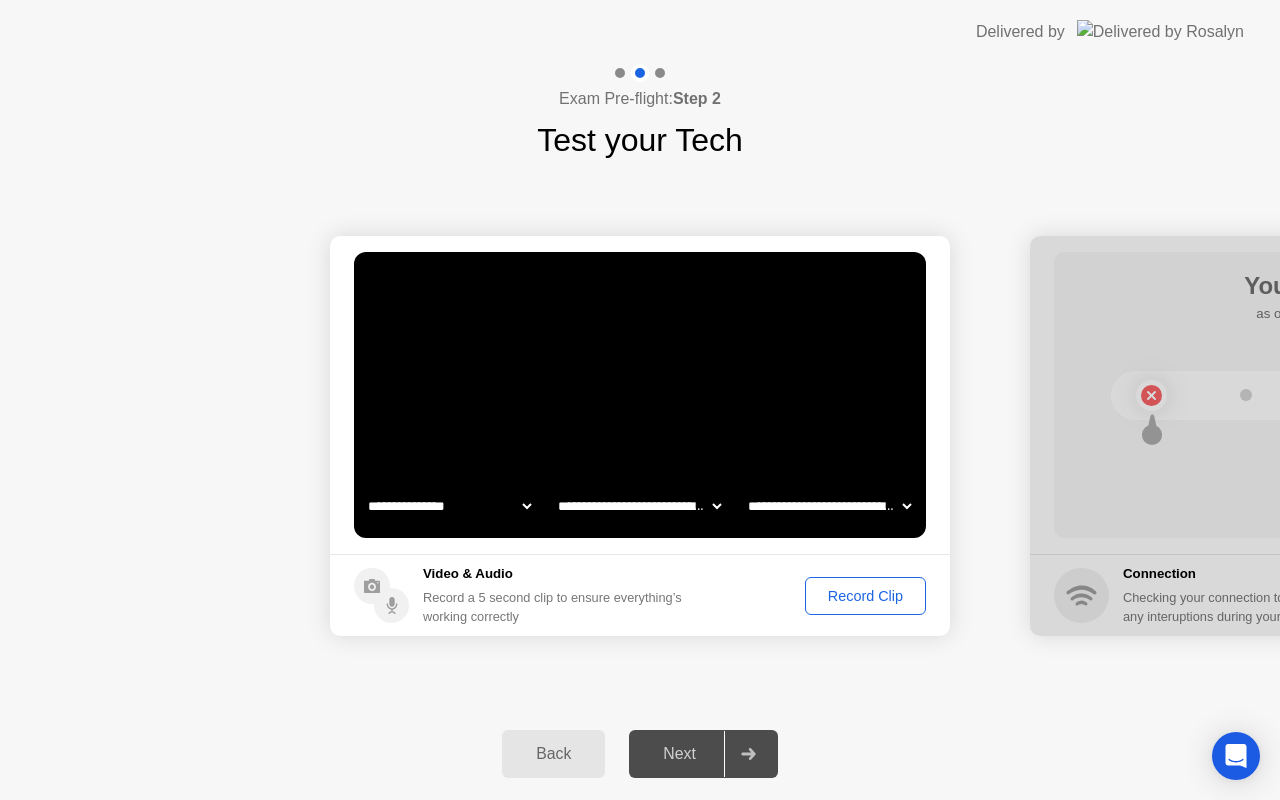 click on "Record Clip" 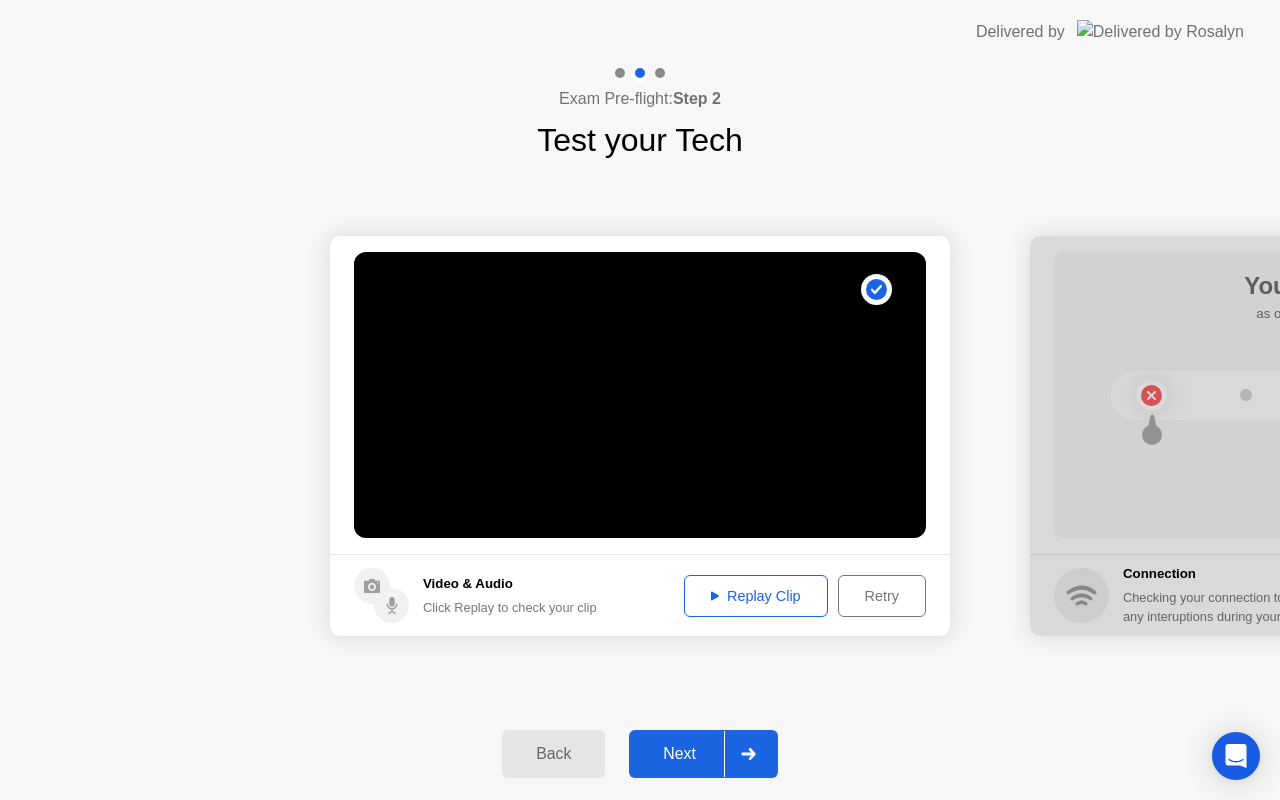 click on "Replay Clip" 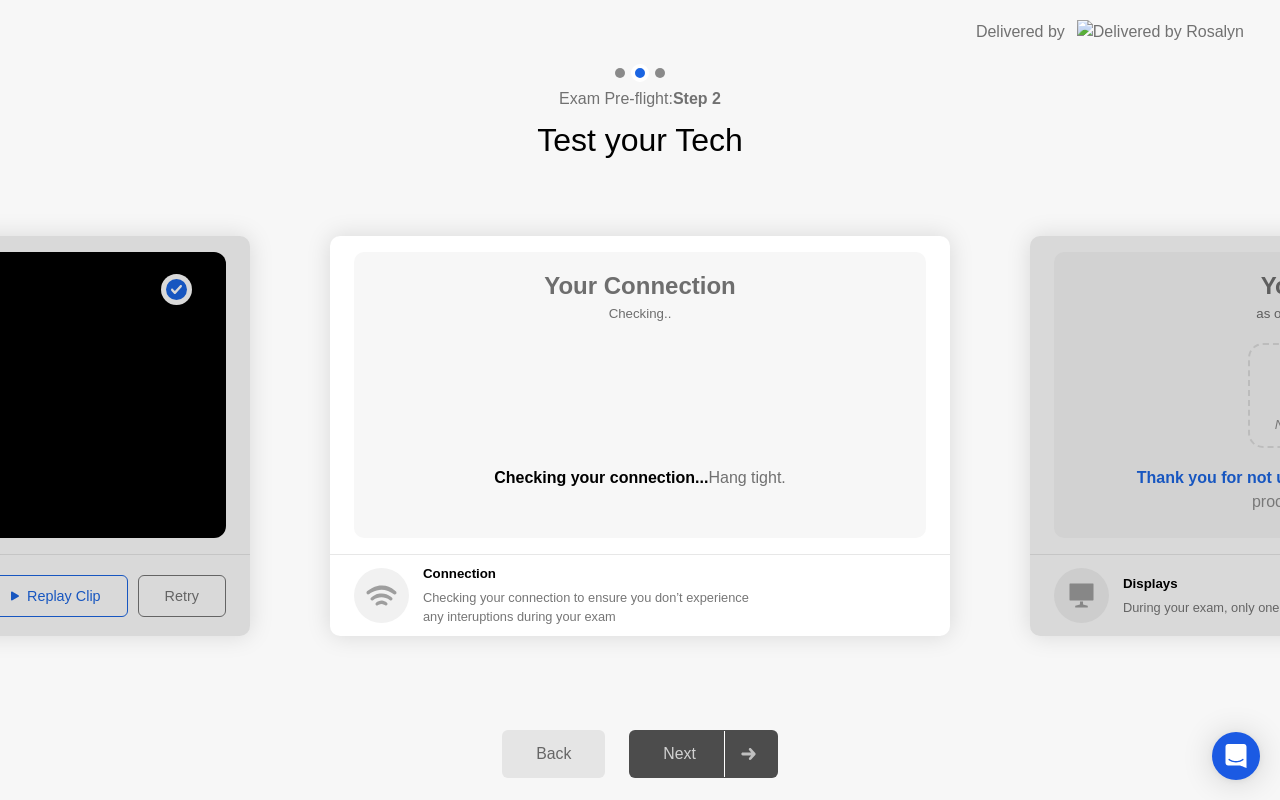 click on "Next" 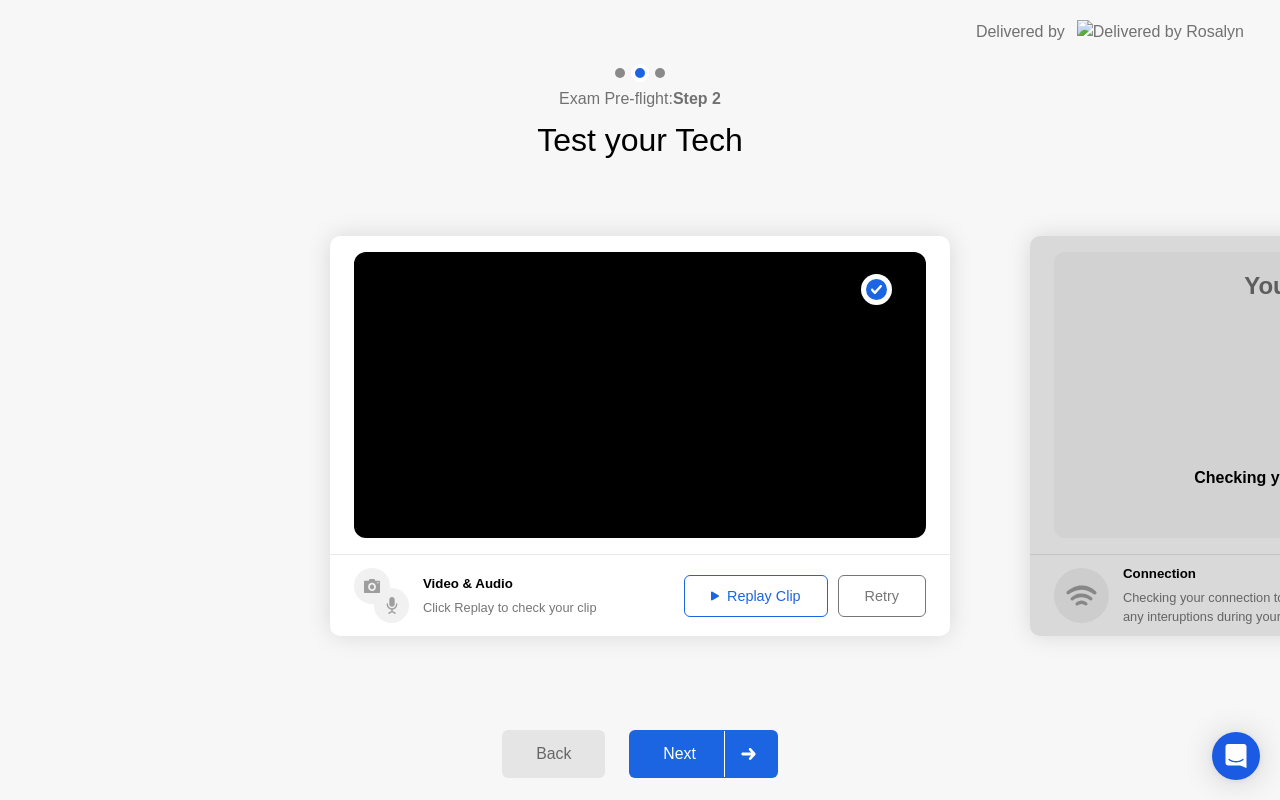 click on "Next" 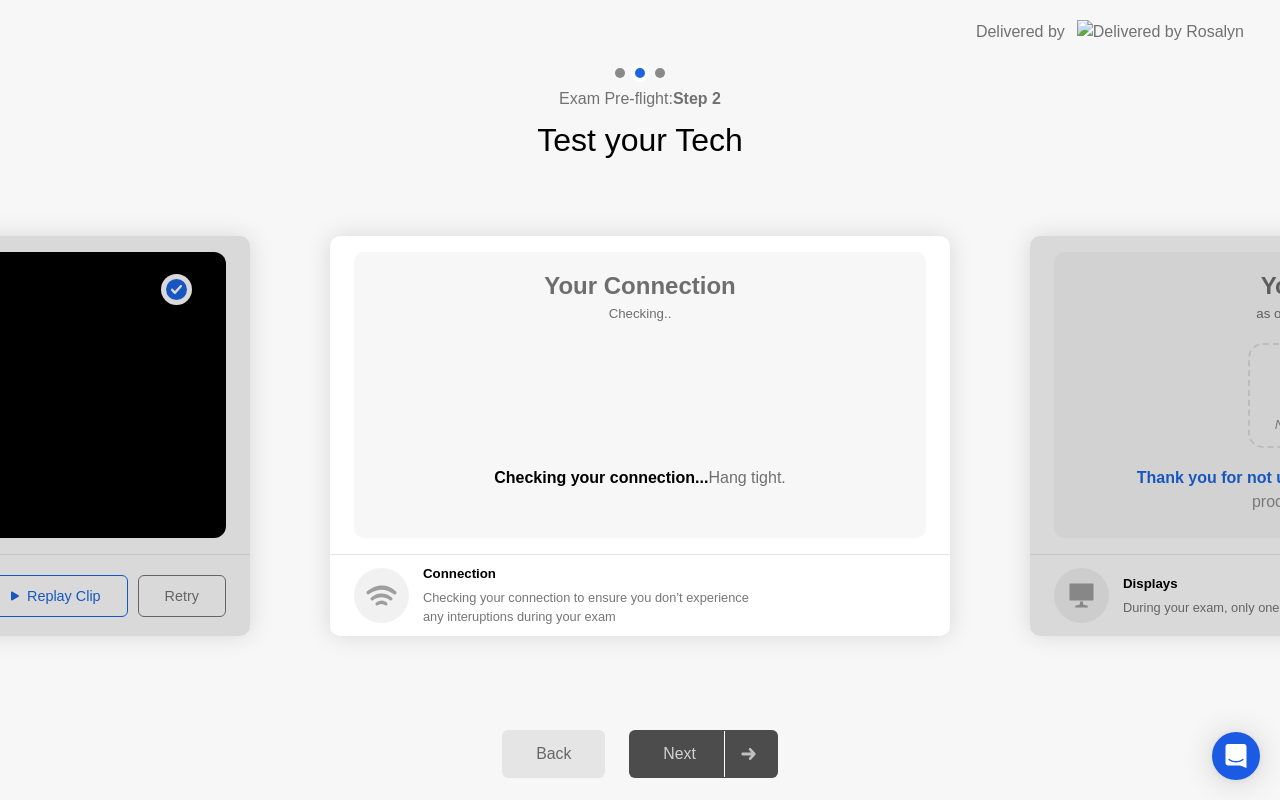 click on "Next" 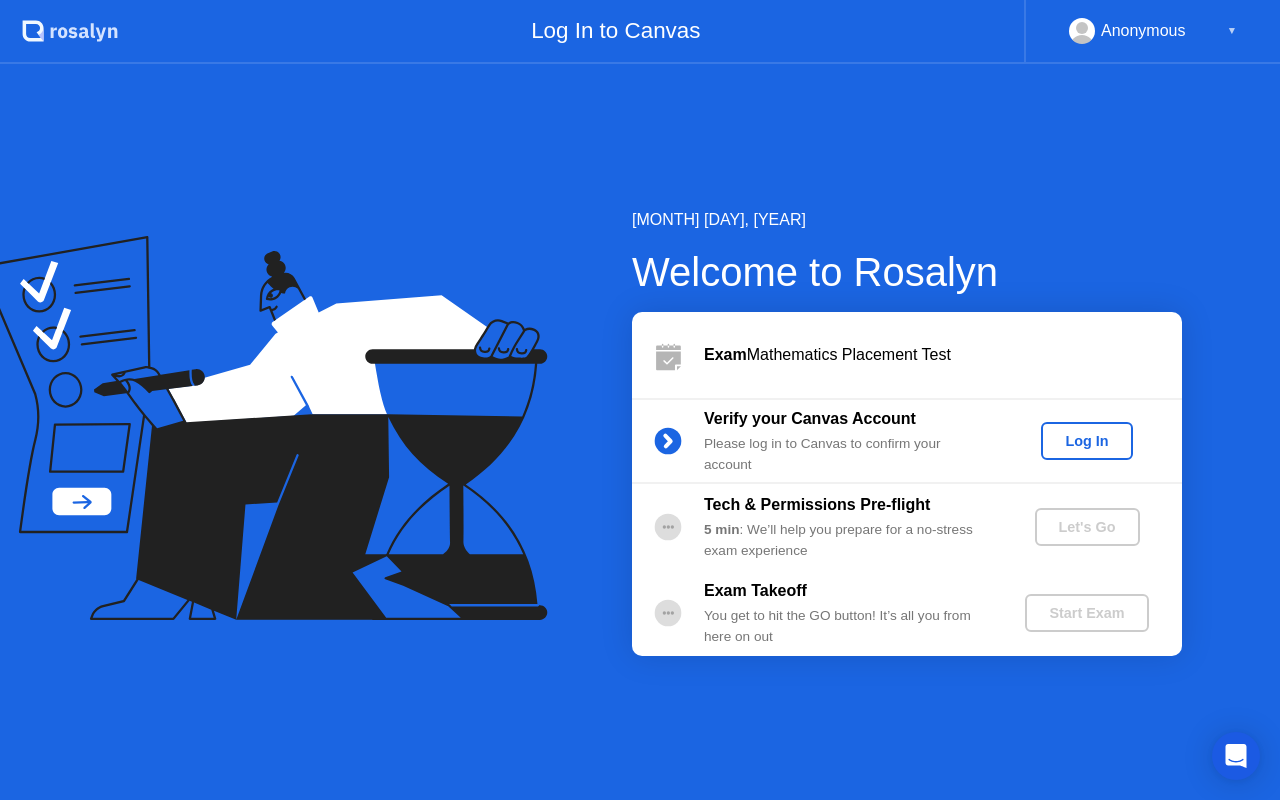 scroll, scrollTop: 0, scrollLeft: 0, axis: both 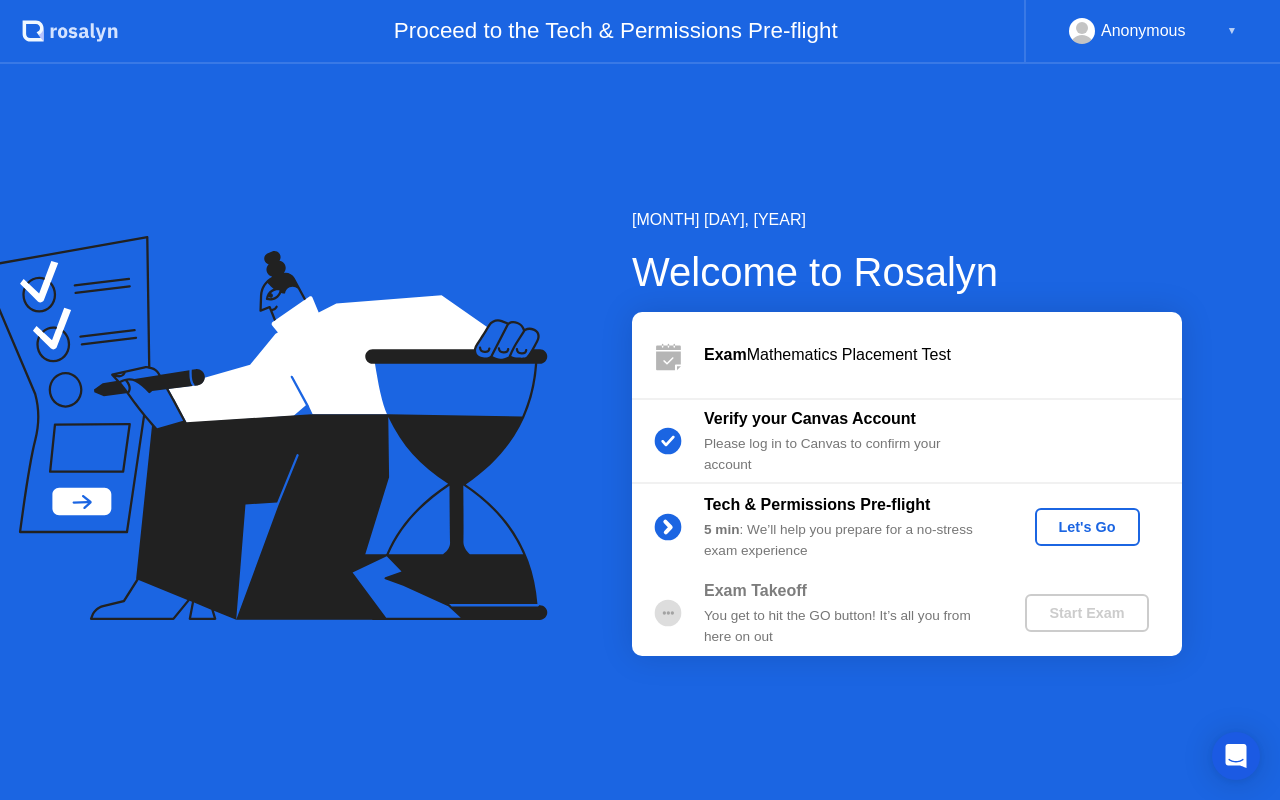 click on "Let's Go" 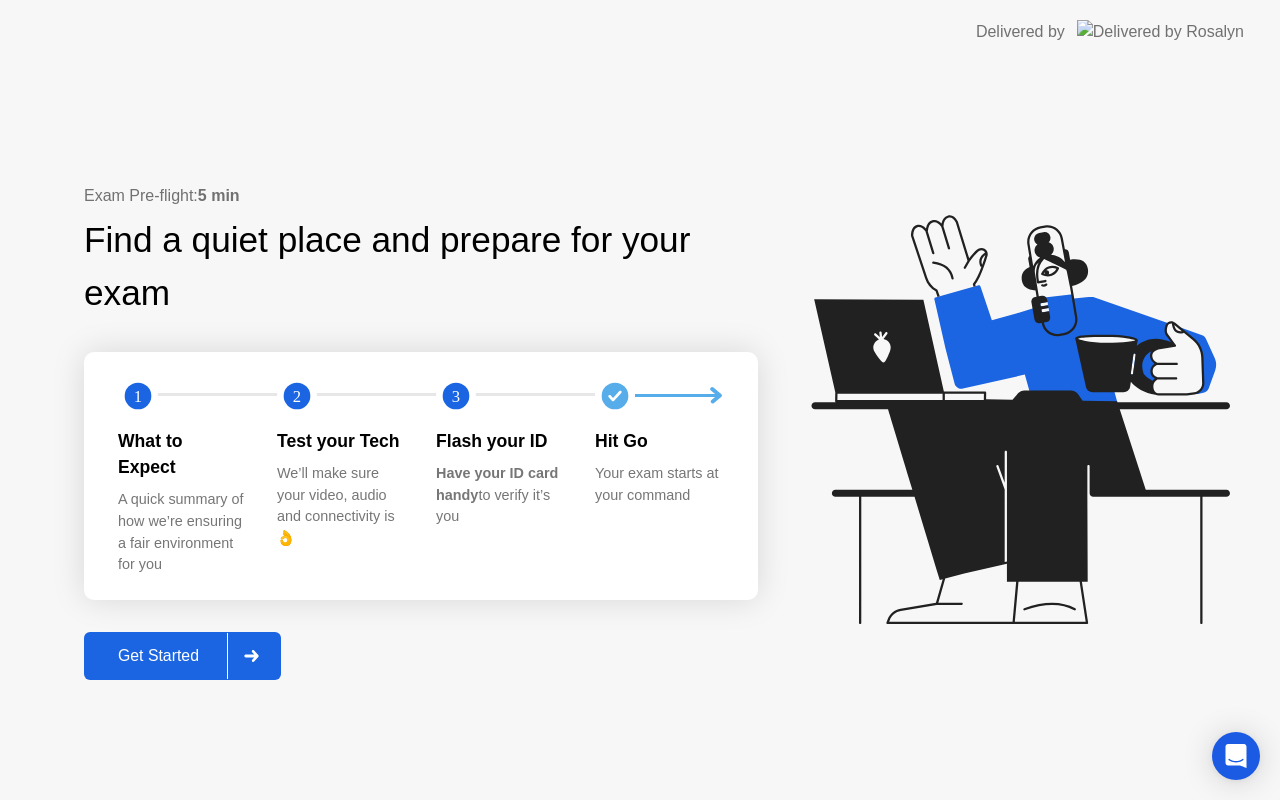 click on "Get Started" 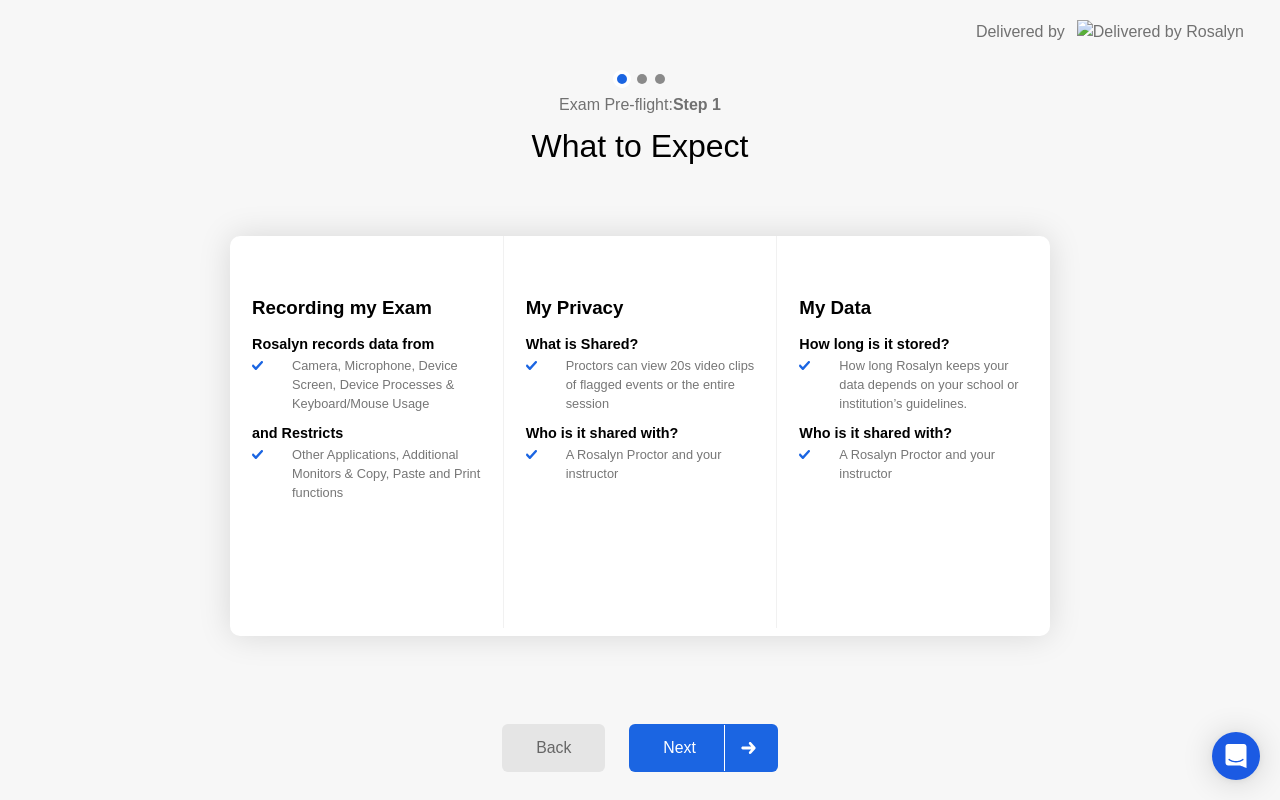 click on "Next" 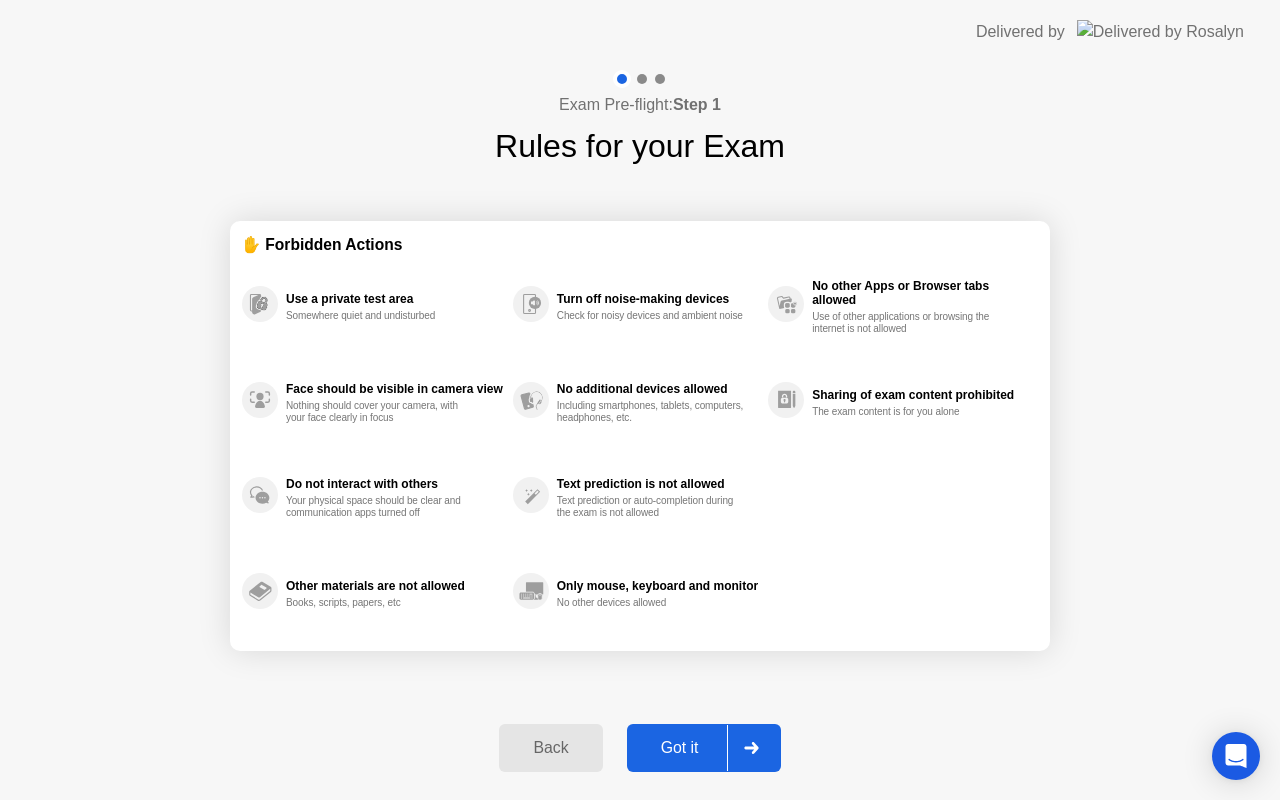 click on "Got it" 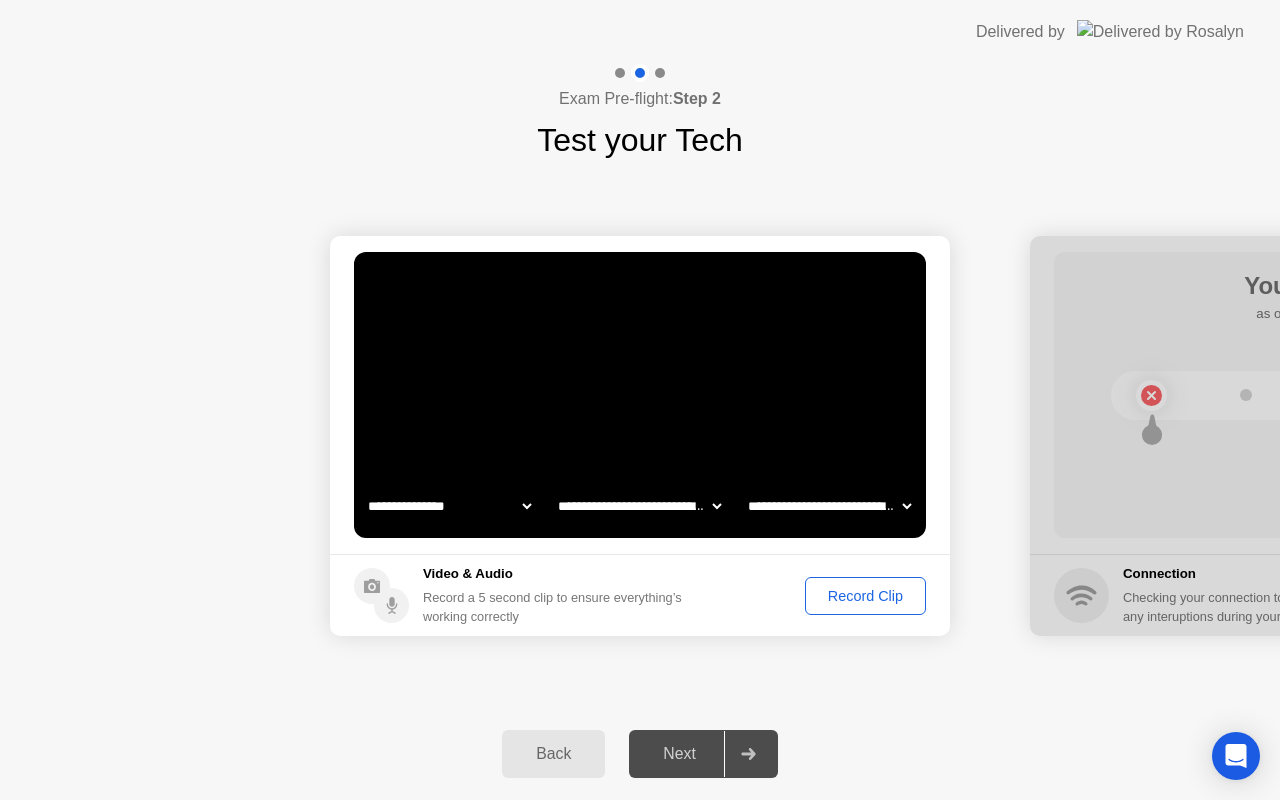 click on "Record Clip" 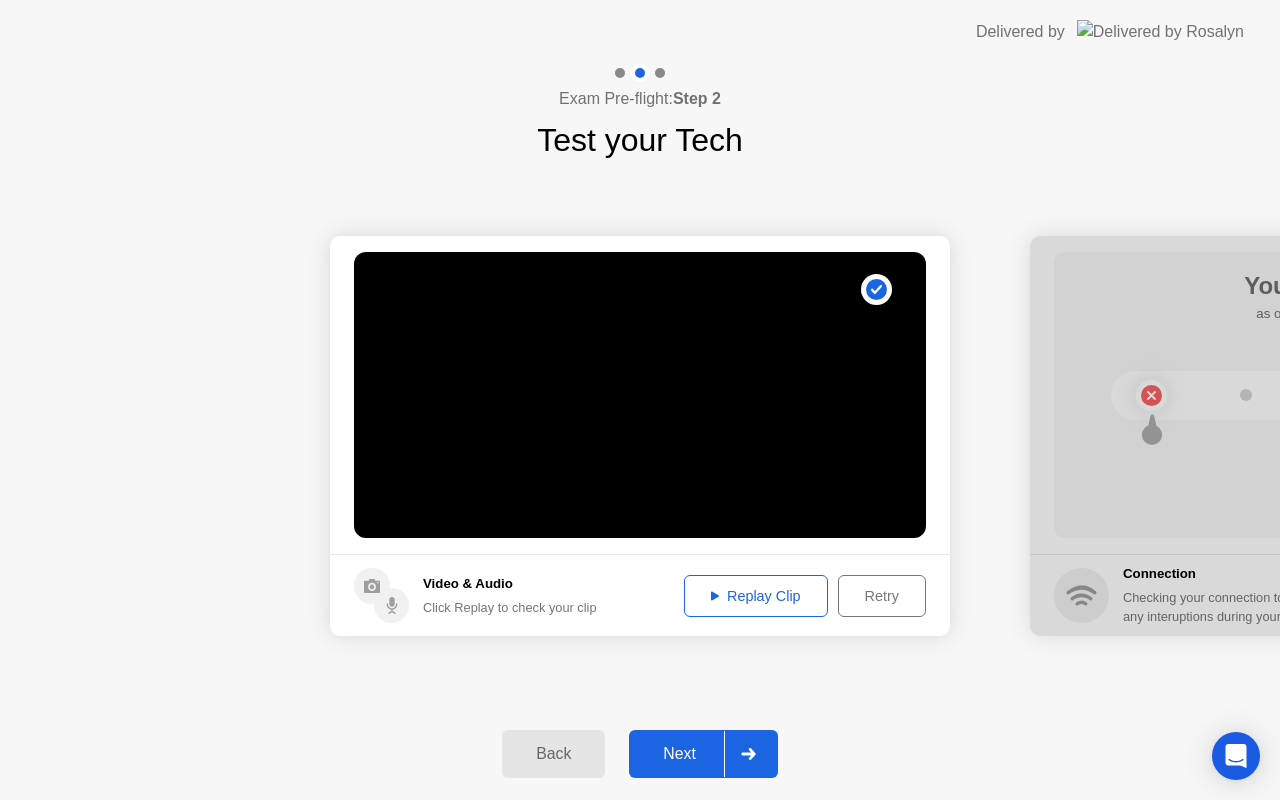 click on "Retry" 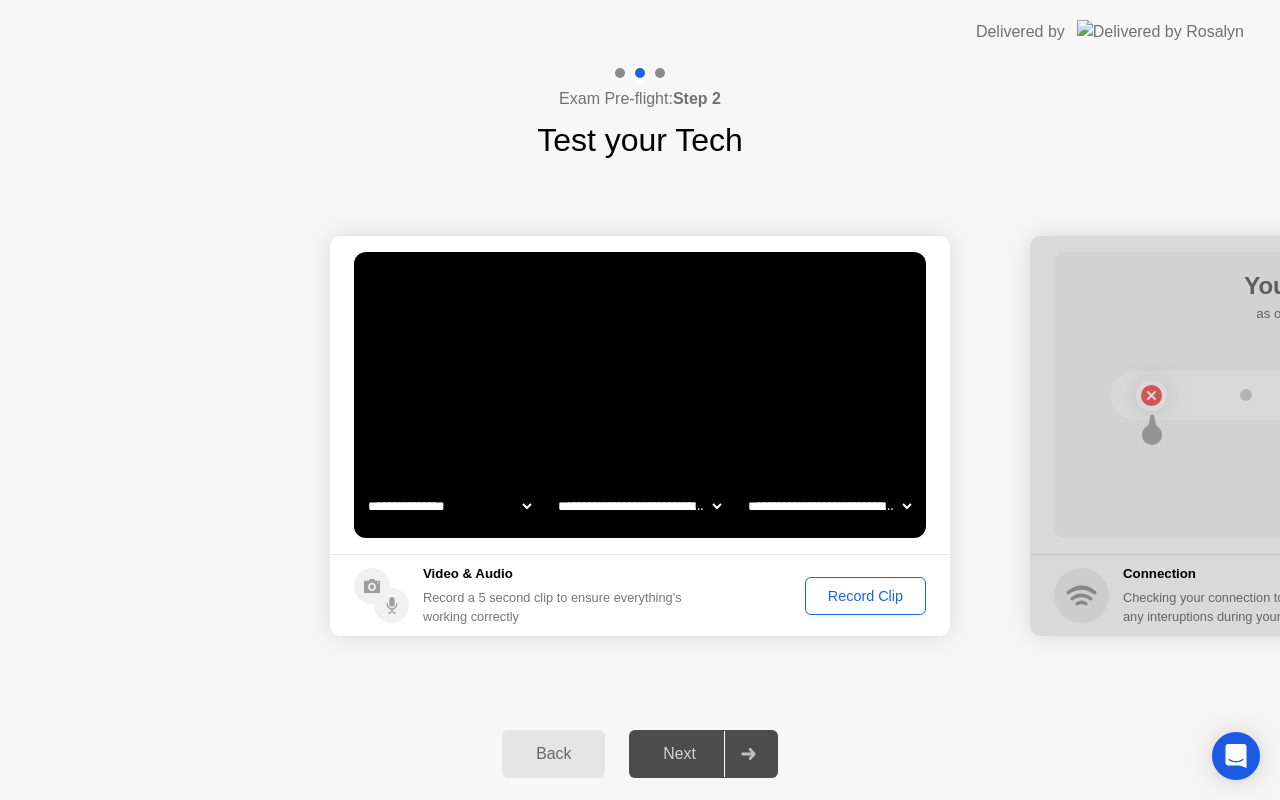 click on "Record Clip" 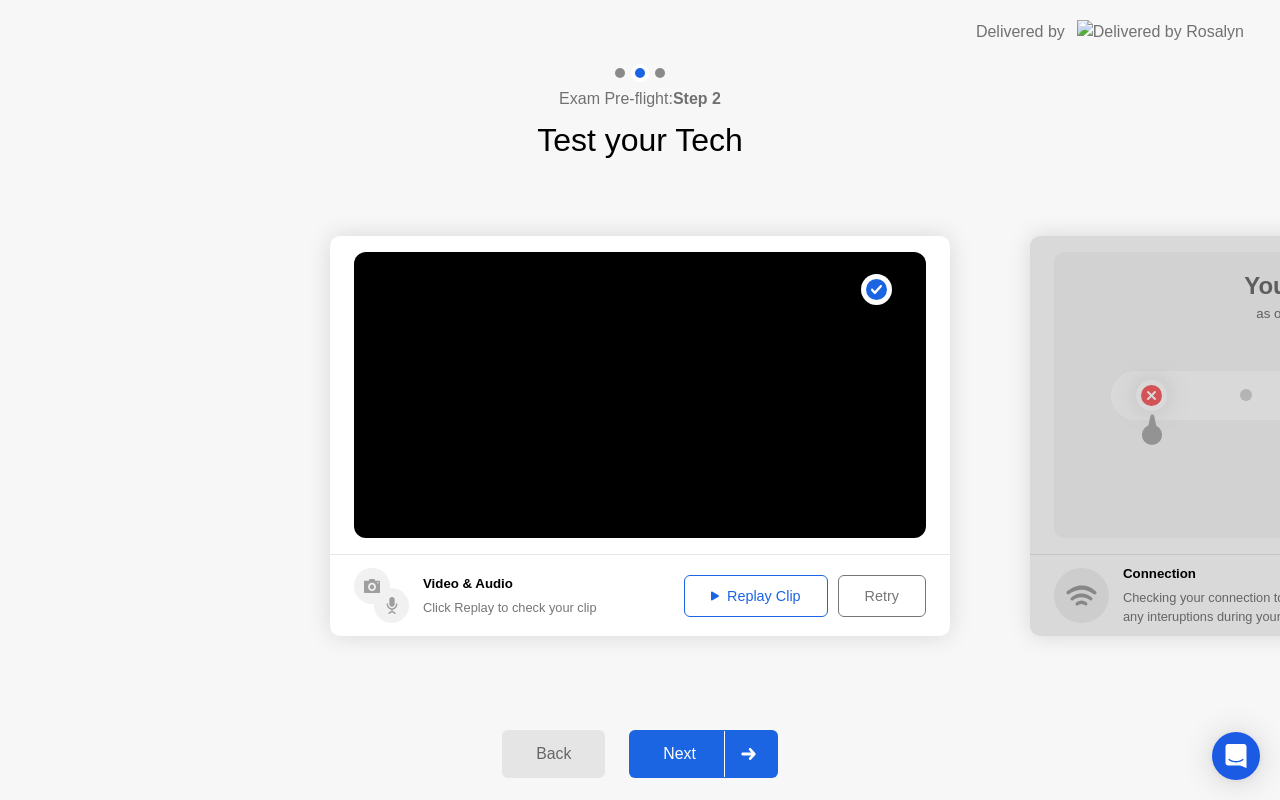 click on "Retry" 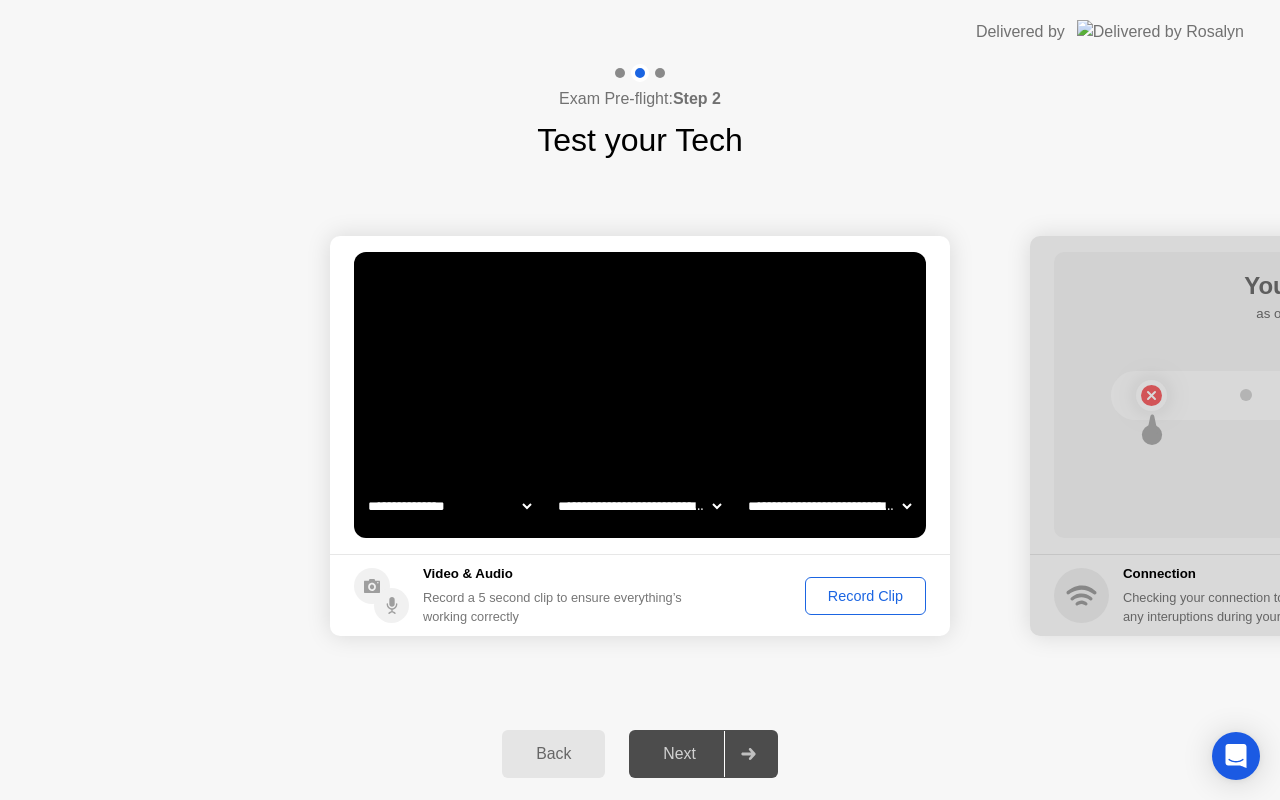 click on "Record Clip" 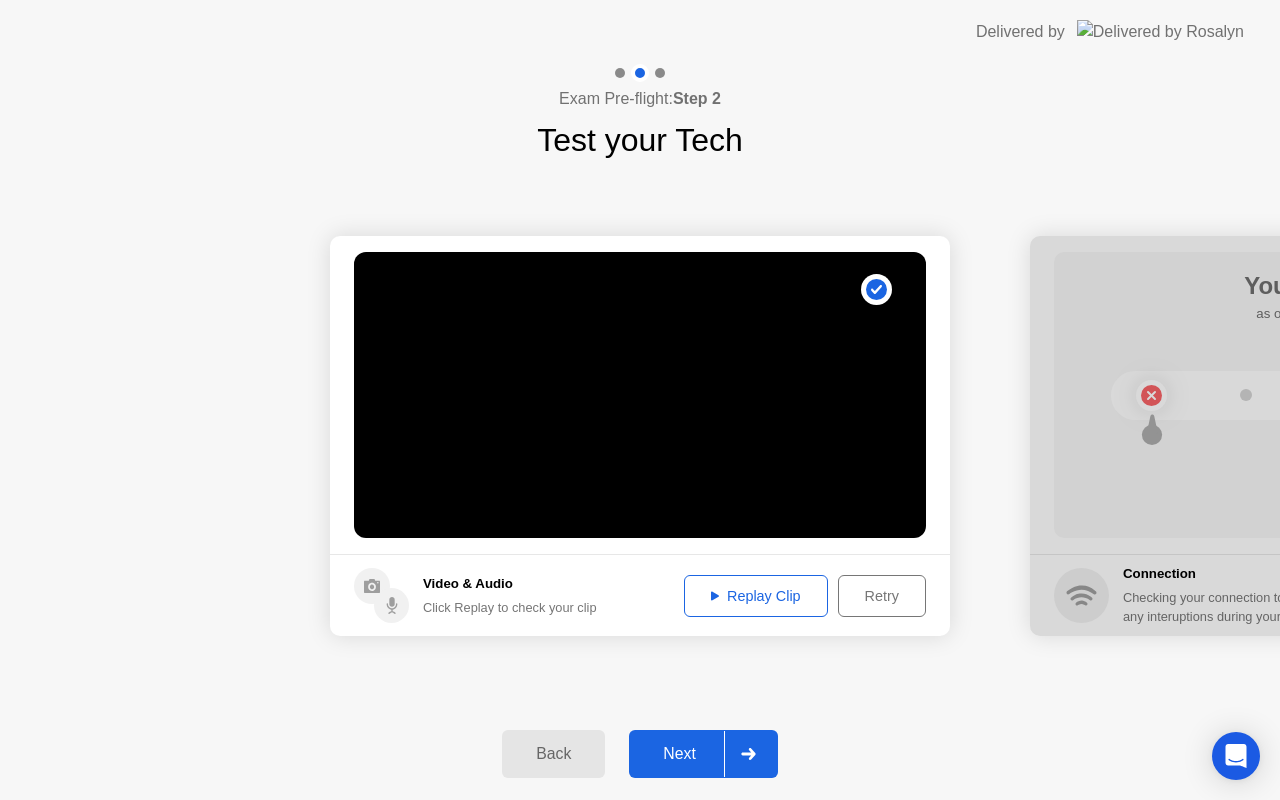 click on "Next" 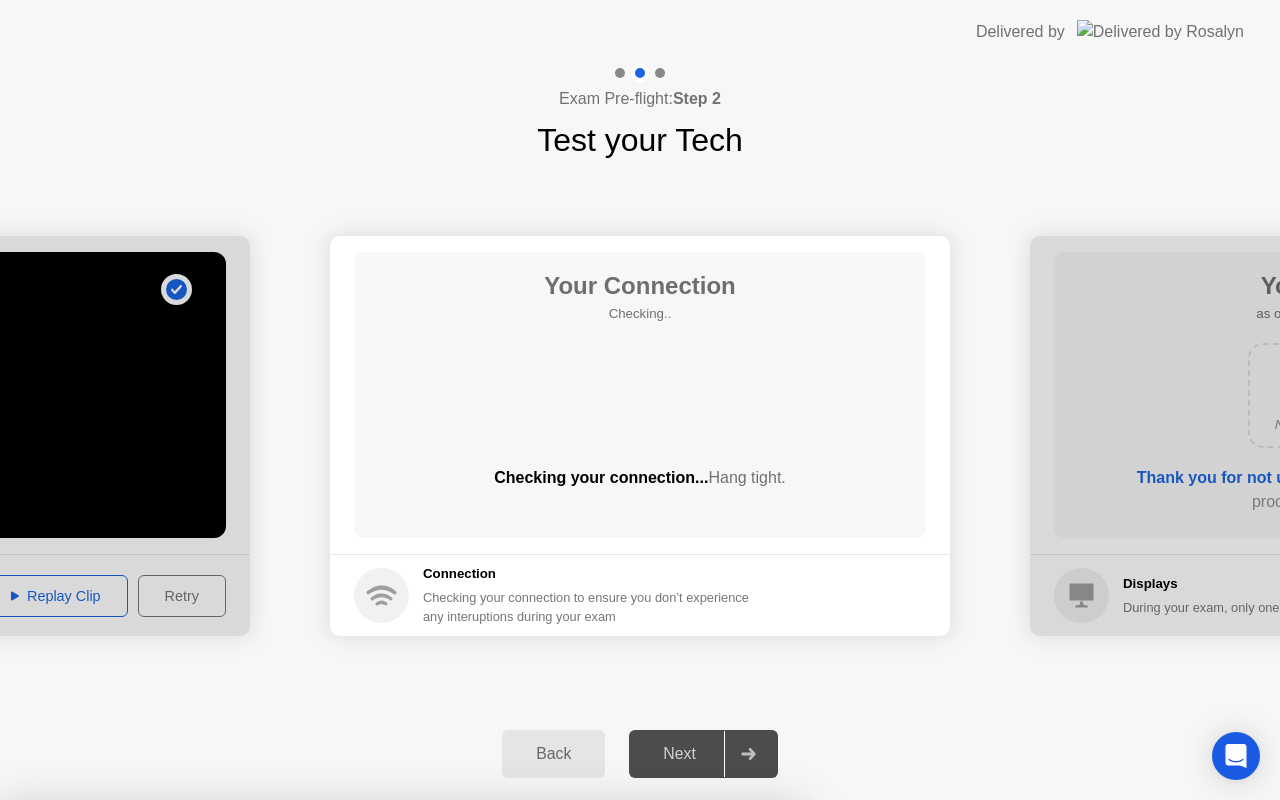 click at bounding box center (640, 800) 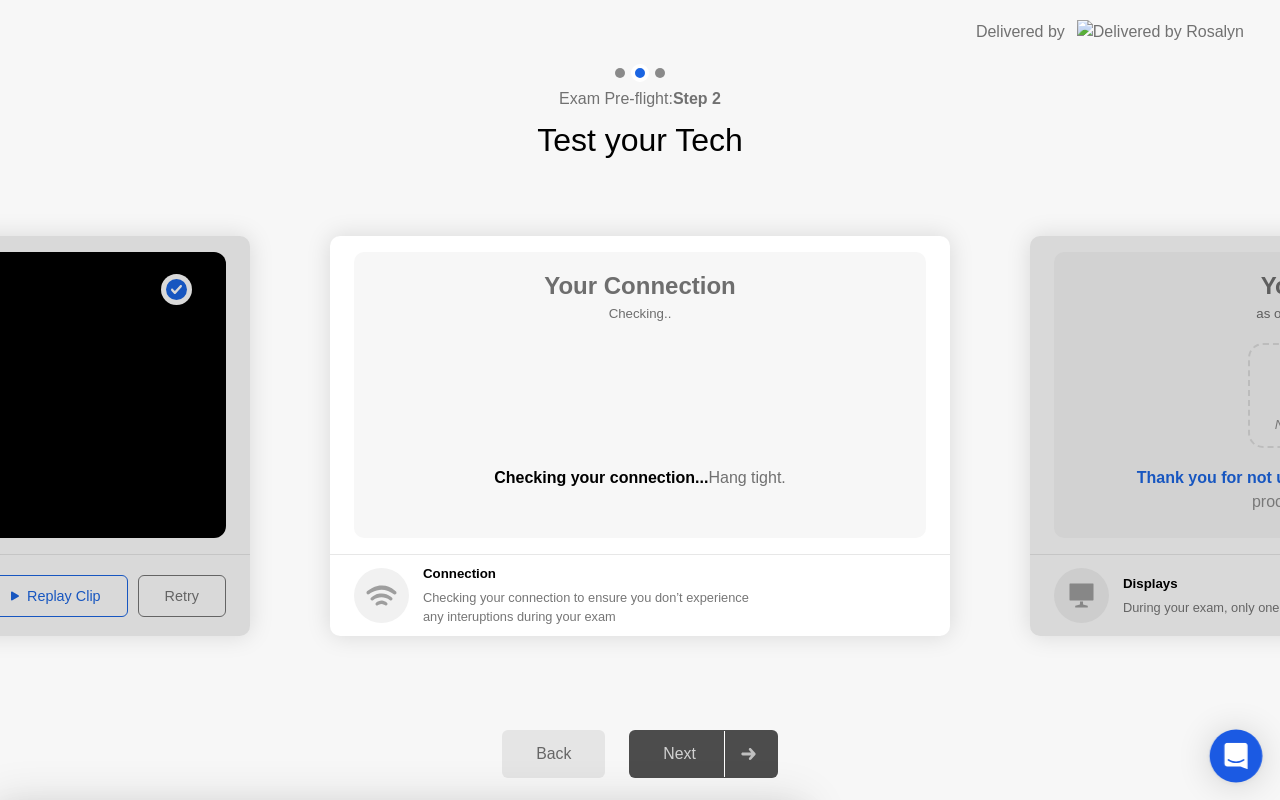 click 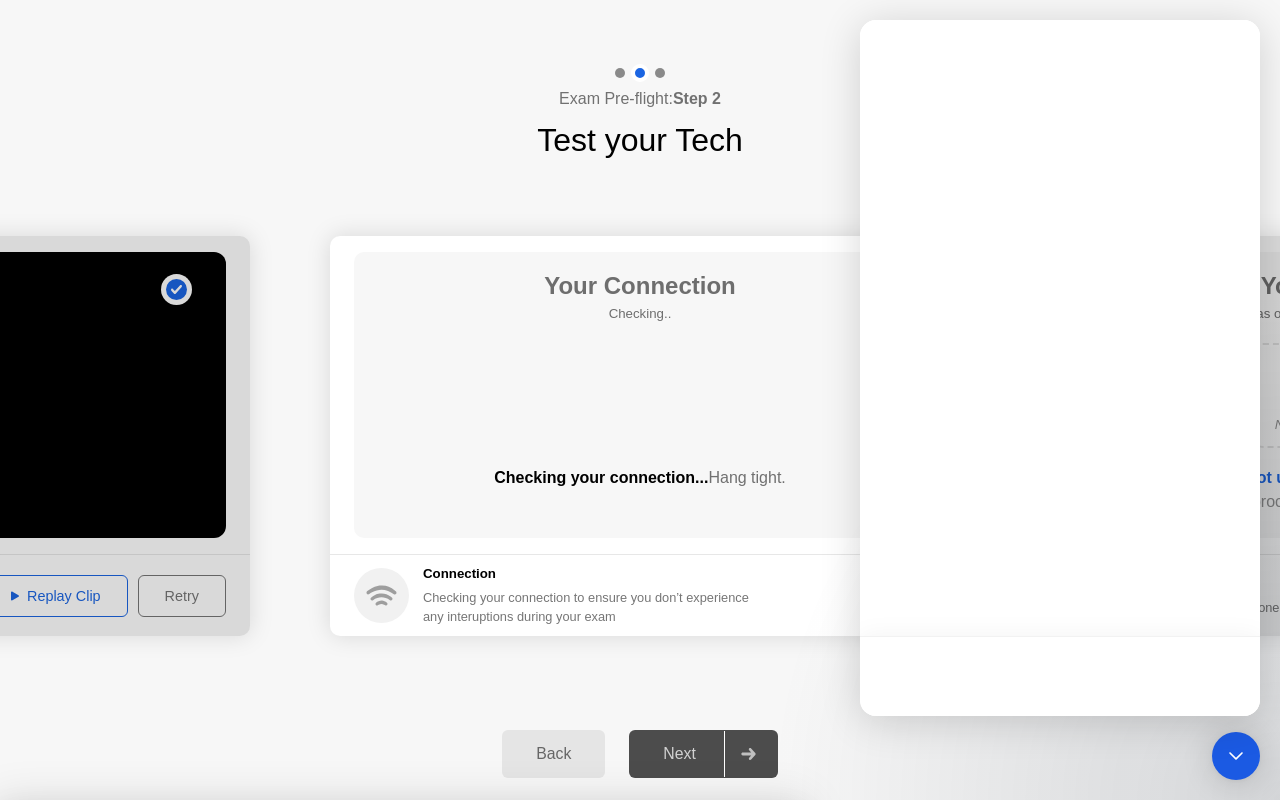 click at bounding box center (640, 800) 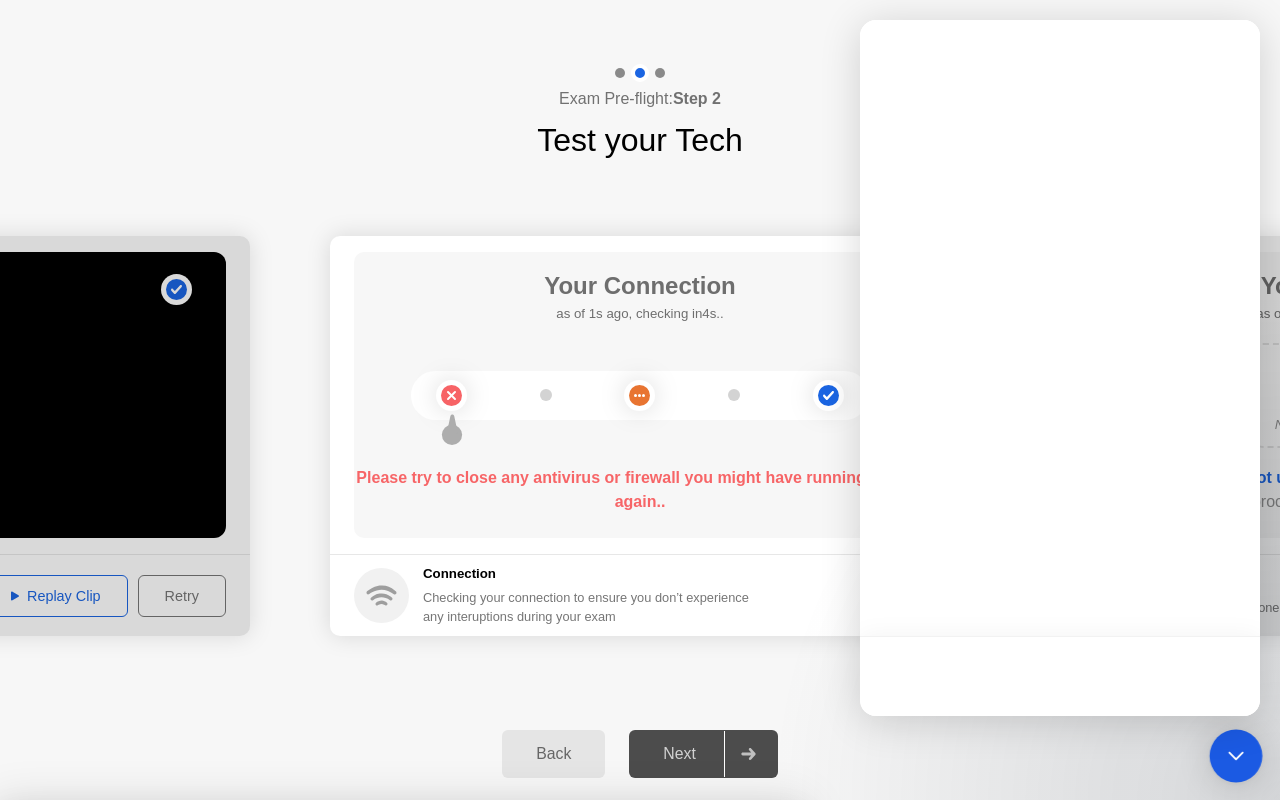 click at bounding box center (1236, 756) 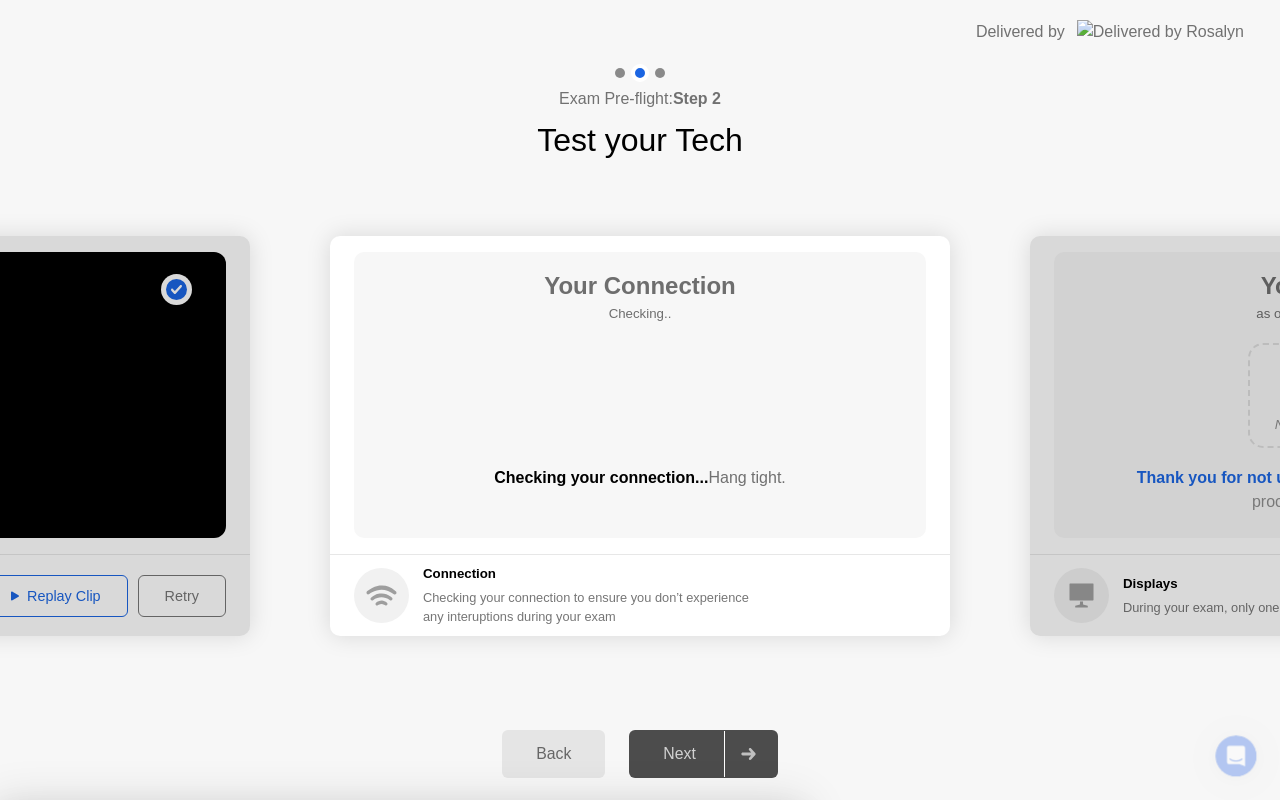 scroll, scrollTop: 0, scrollLeft: 0, axis: both 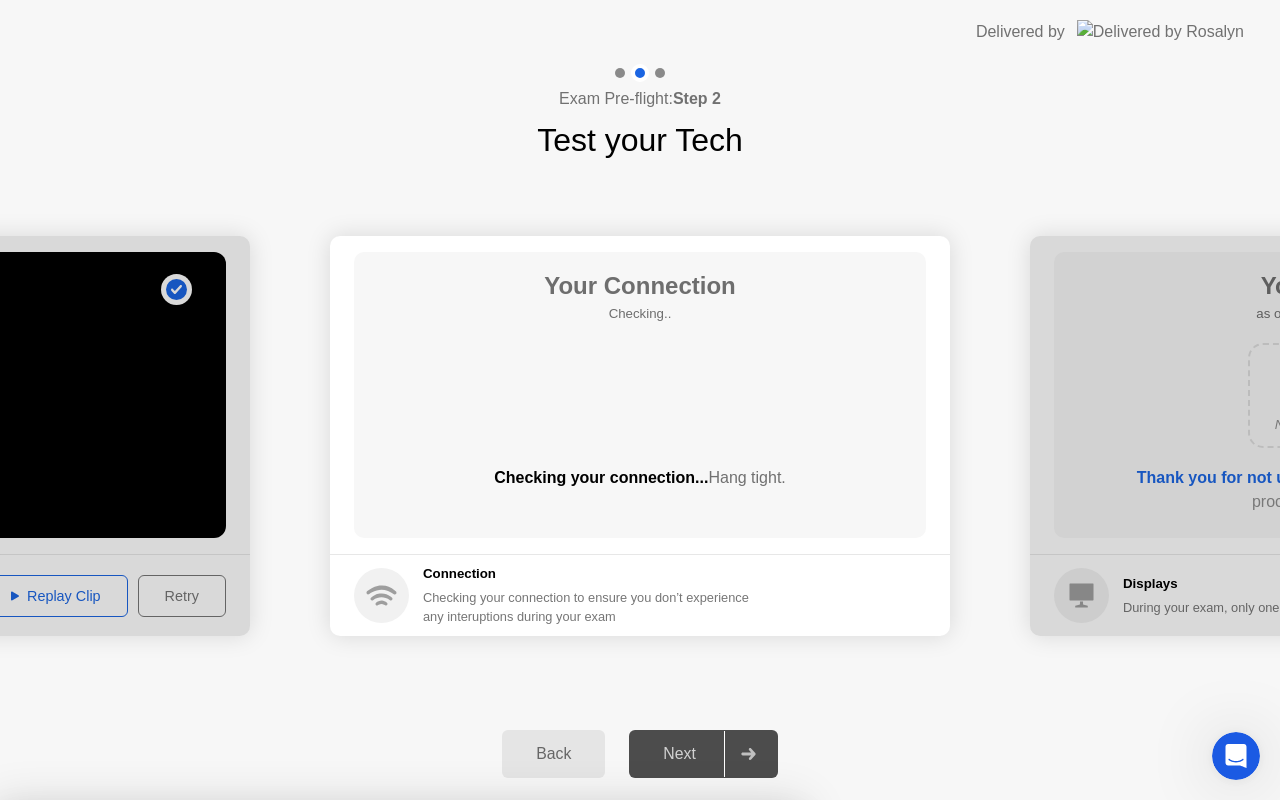 click at bounding box center (640, 1188) 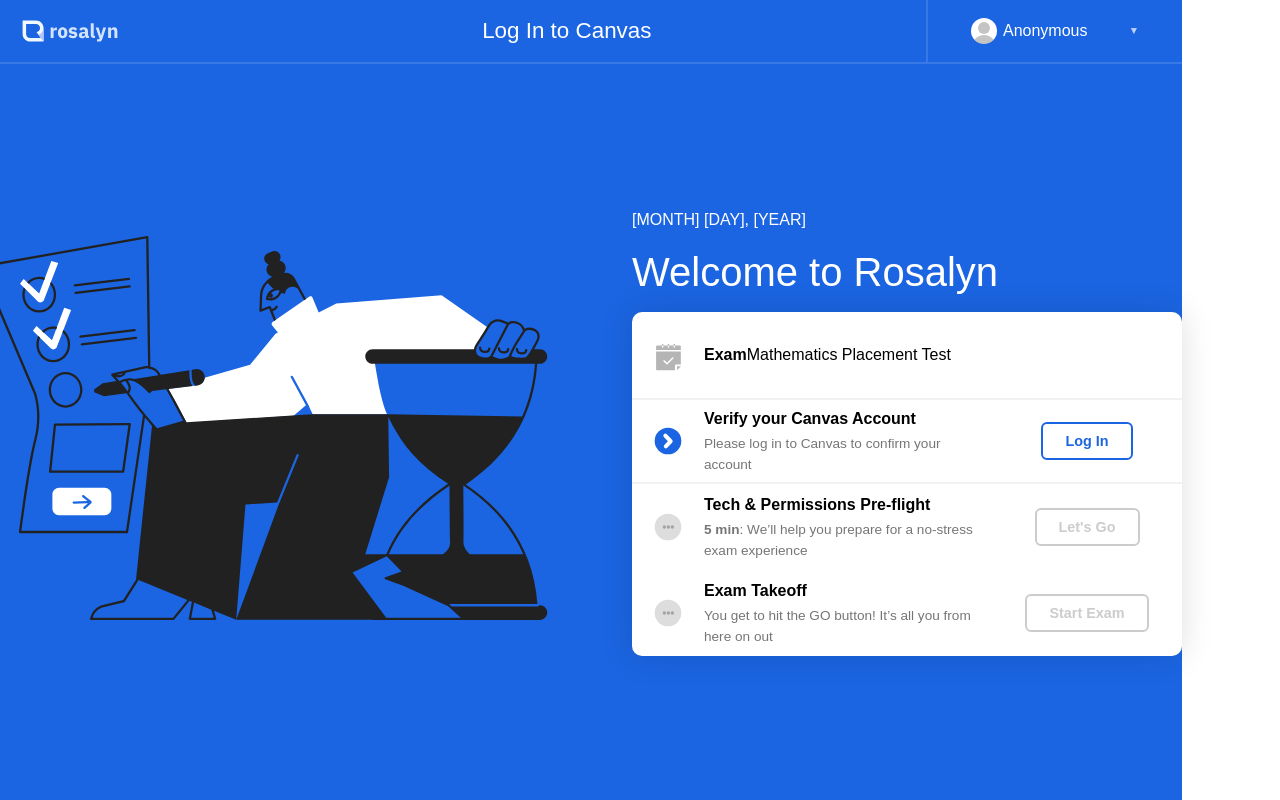 scroll, scrollTop: 0, scrollLeft: 0, axis: both 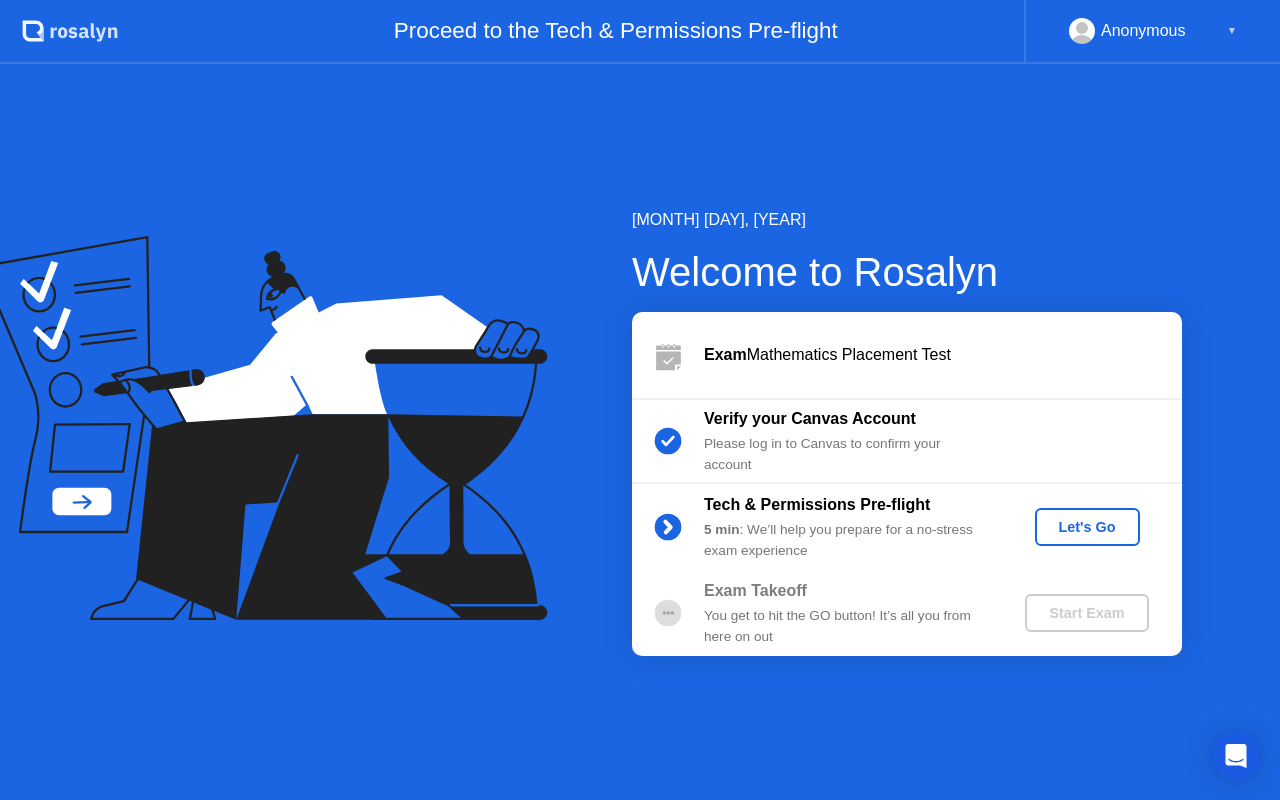 click on "Let's Go" 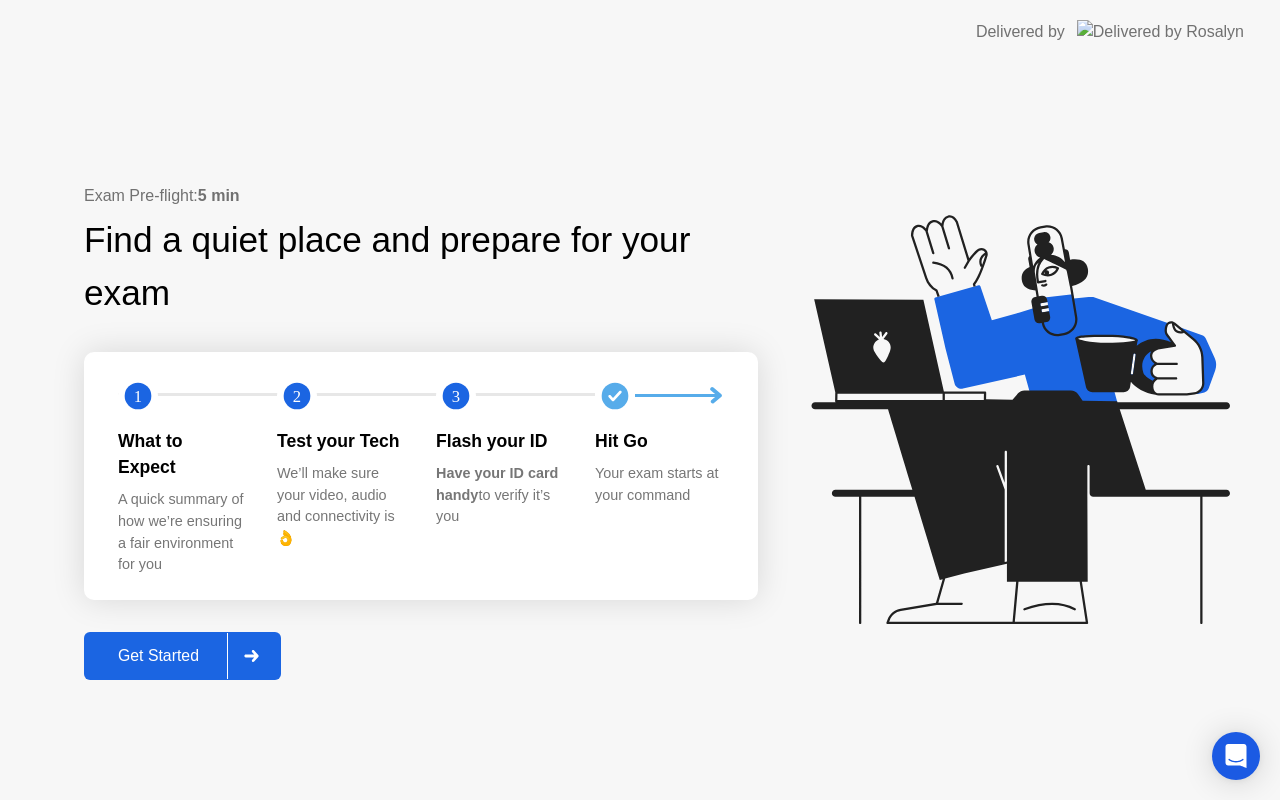 click on "Get Started" 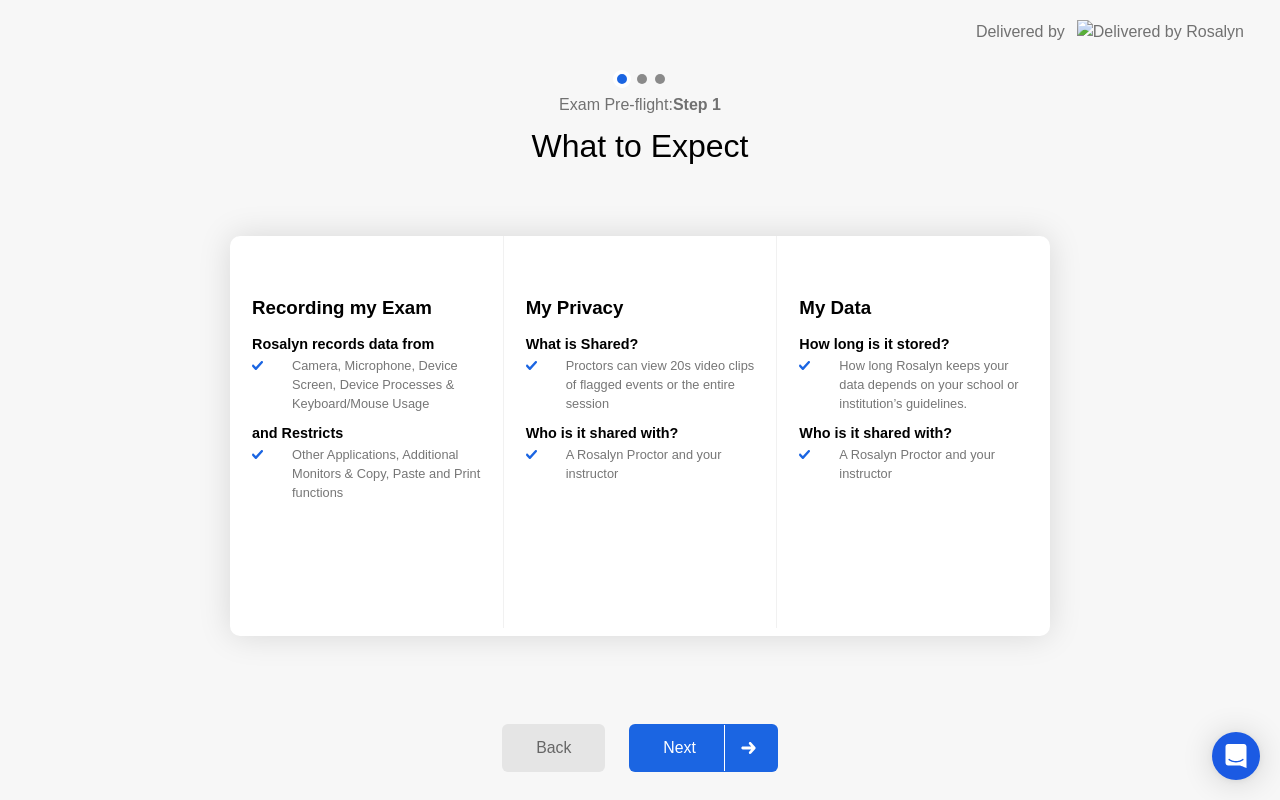 click on "Next" 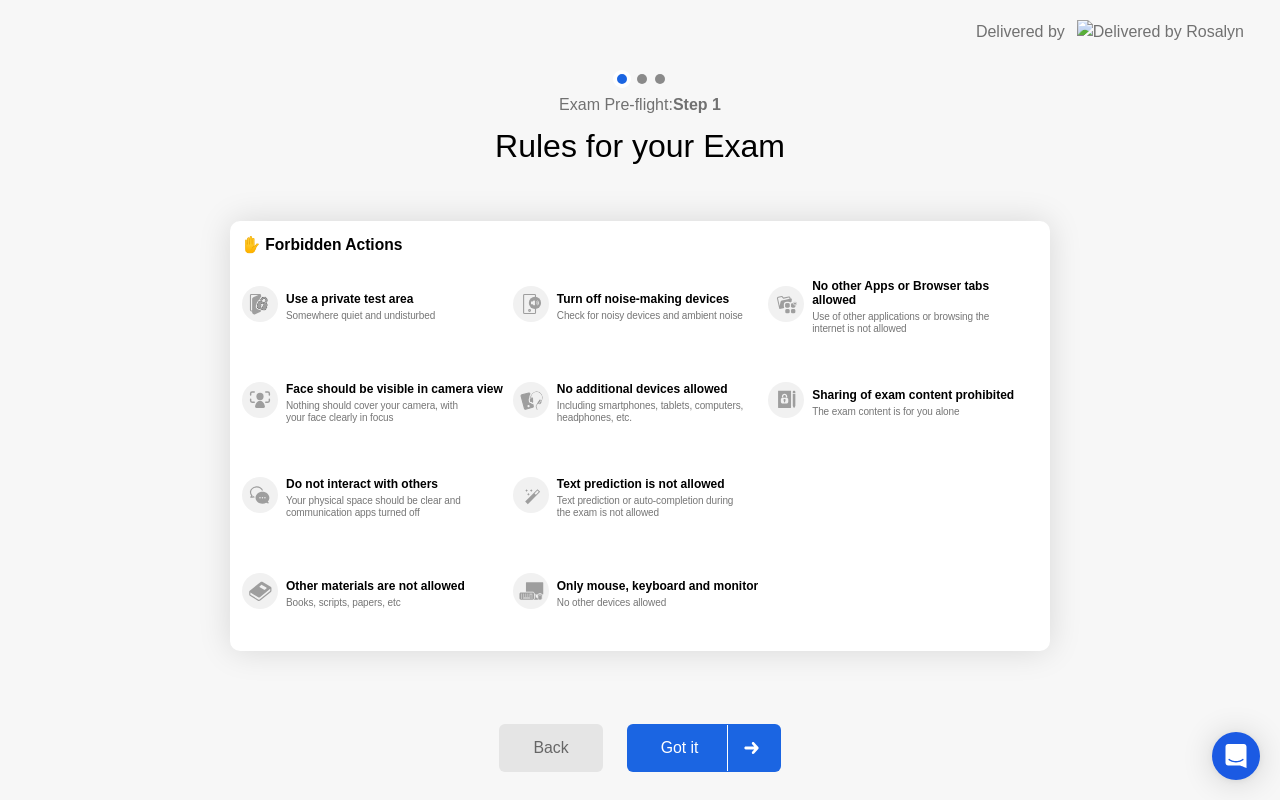 click on "Got it" 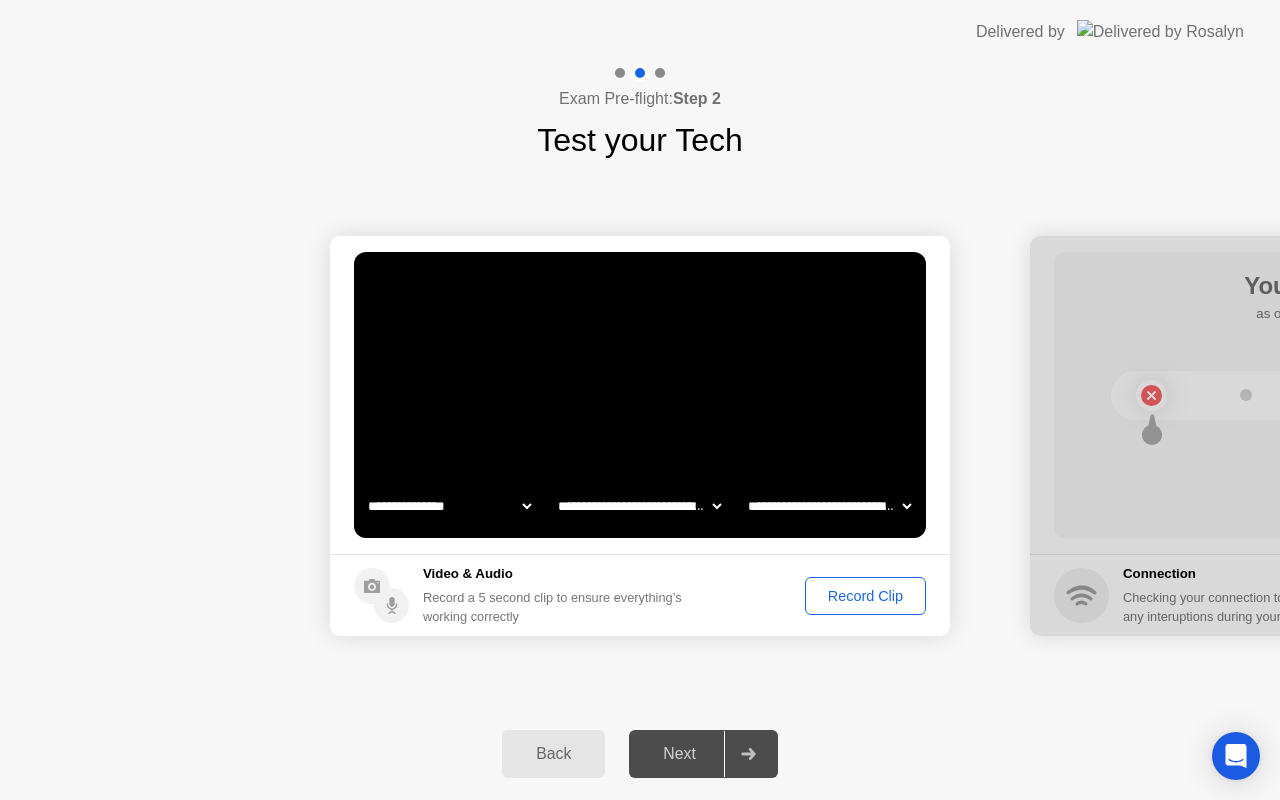 click on "Record Clip" 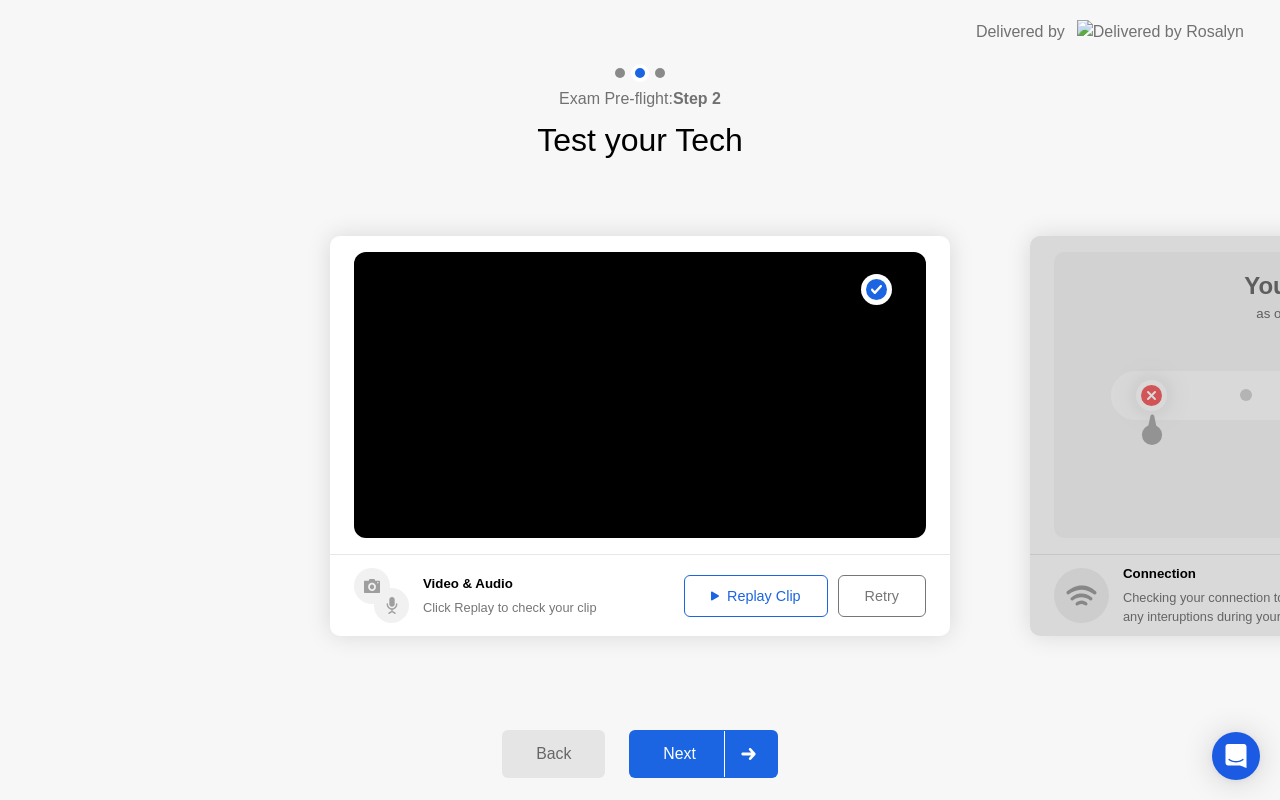 click on "Next" 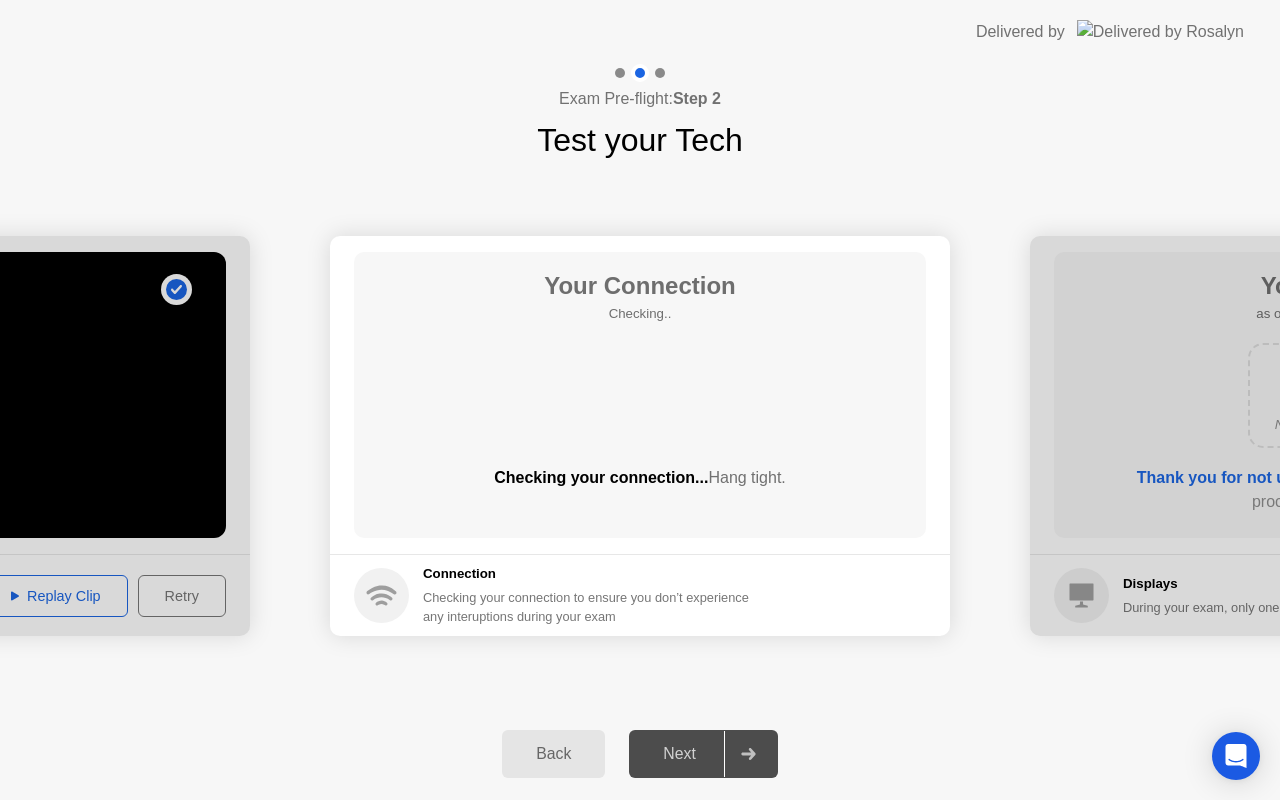 click on "Checking.." 